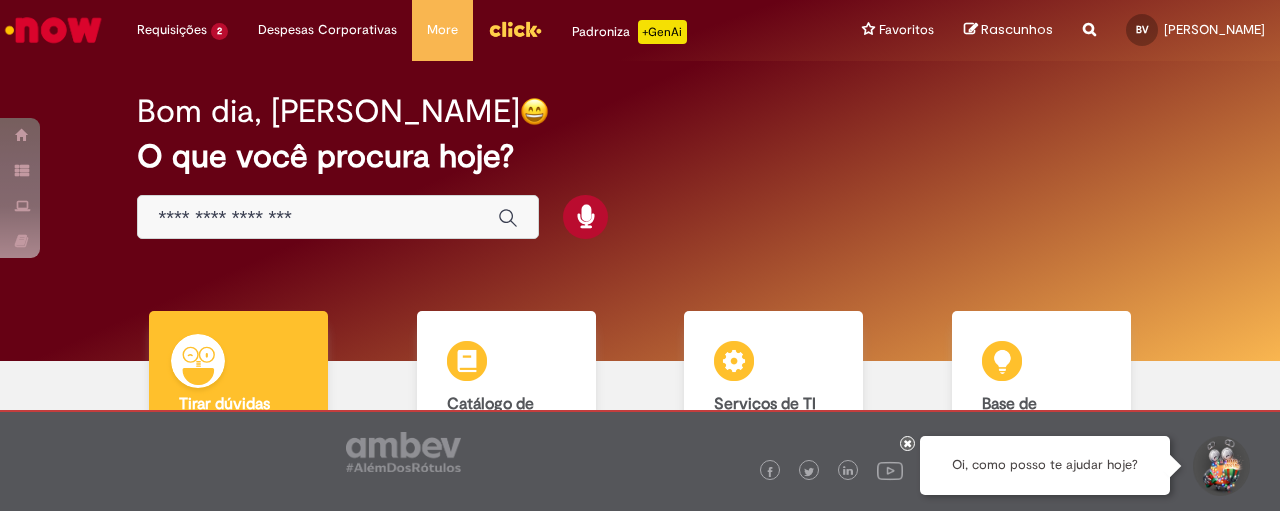 scroll, scrollTop: 0, scrollLeft: 0, axis: both 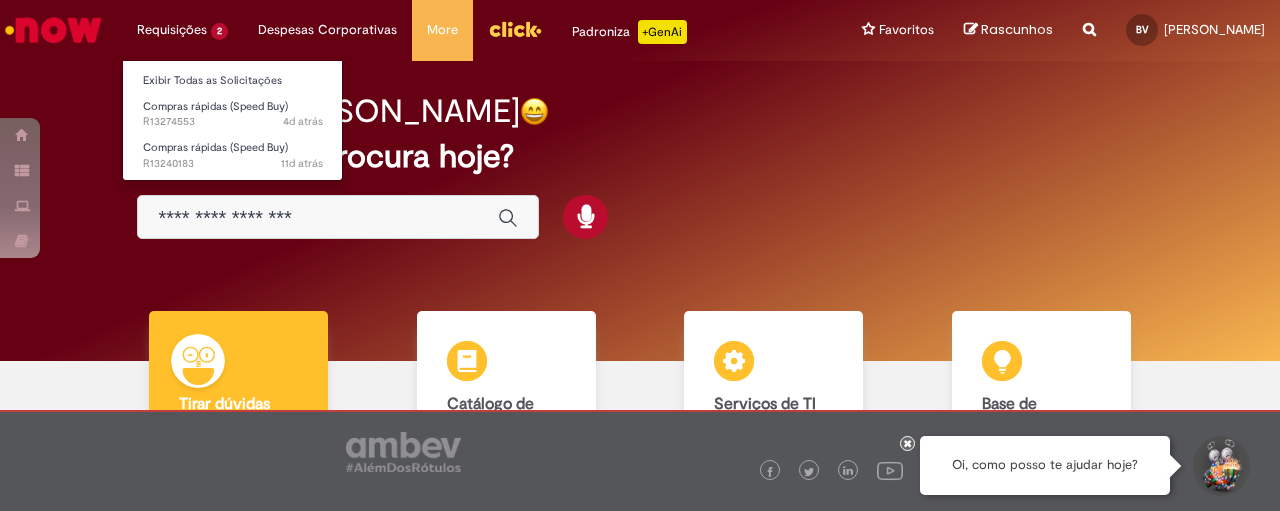 click on "Requisições   2
Exibir Todas as Solicitações
Compras rápidas (Speed Buy)
4d atrás 4 dias atrás  R13274553
Compras rápidas (Speed Buy)
11d atrás 11 dias atrás  R13240183" at bounding box center [182, 30] 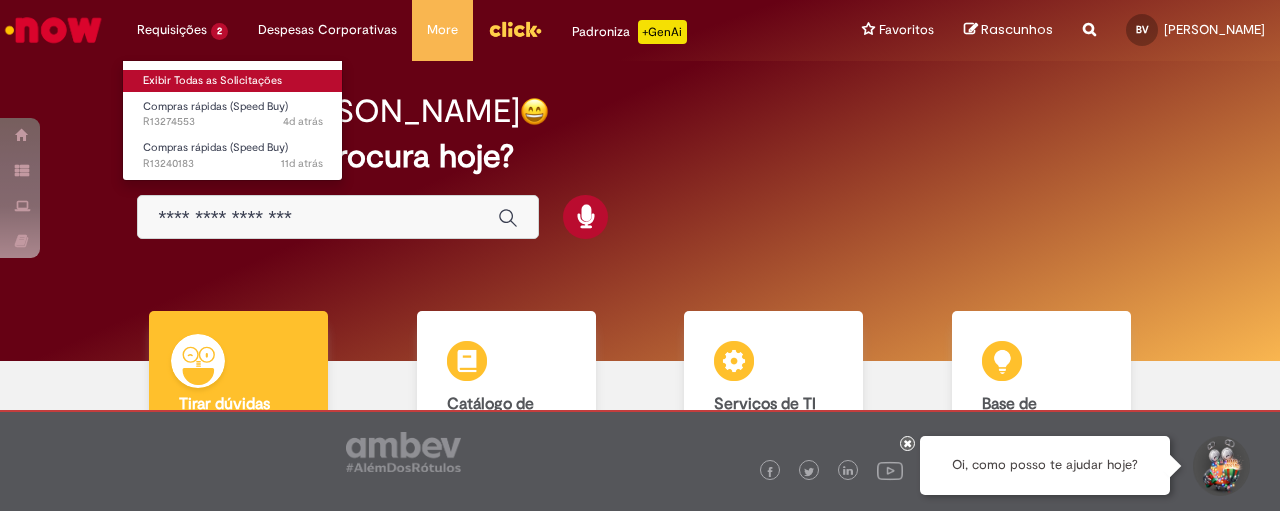 click on "Exibir Todas as Solicitações" at bounding box center (233, 81) 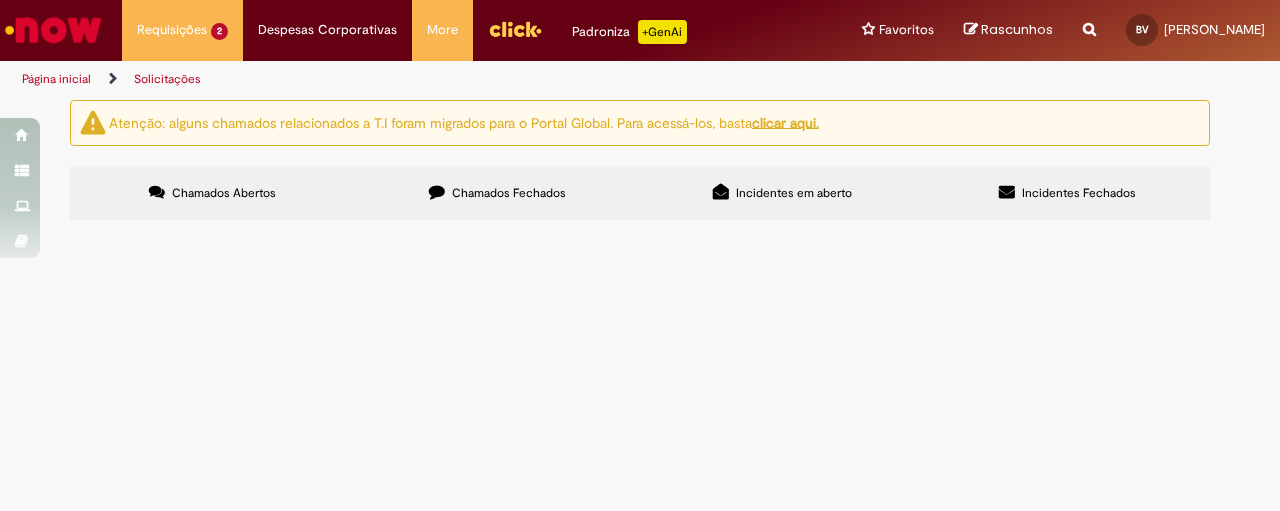 click on "SERV MANUT PREVENTIVA DE MAQ/EQPTOS" at bounding box center (0, 0) 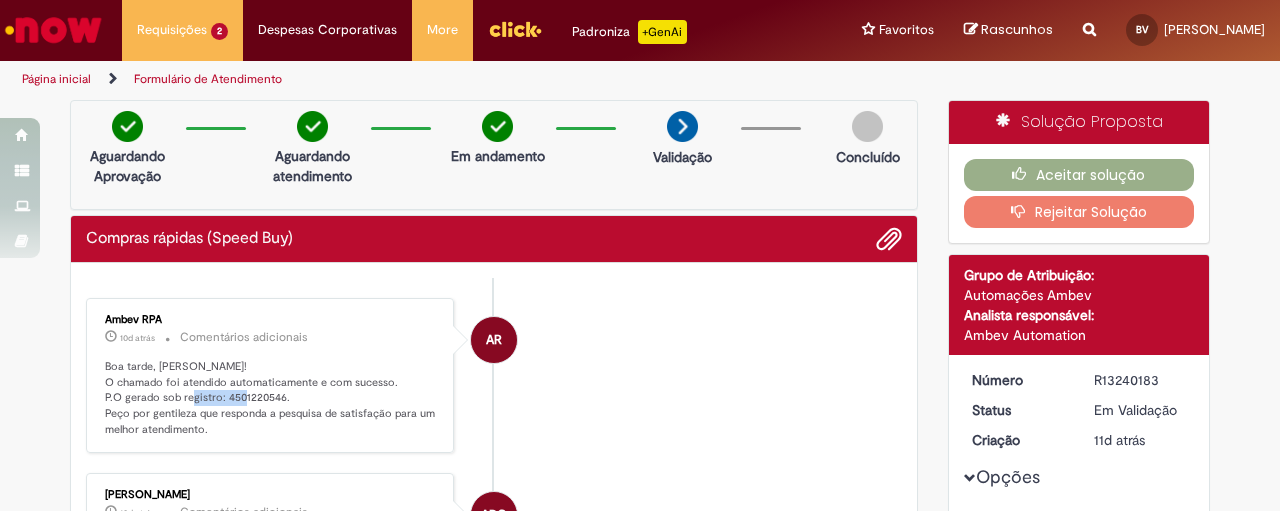drag, startPoint x: 214, startPoint y: 395, endPoint x: 277, endPoint y: 399, distance: 63.126858 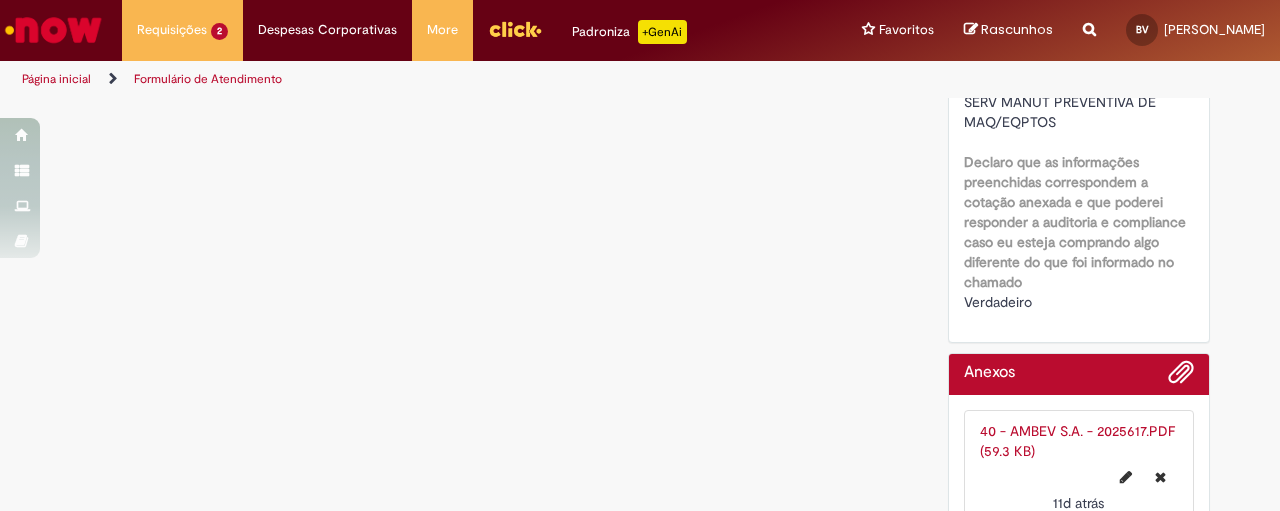 scroll, scrollTop: 2789, scrollLeft: 0, axis: vertical 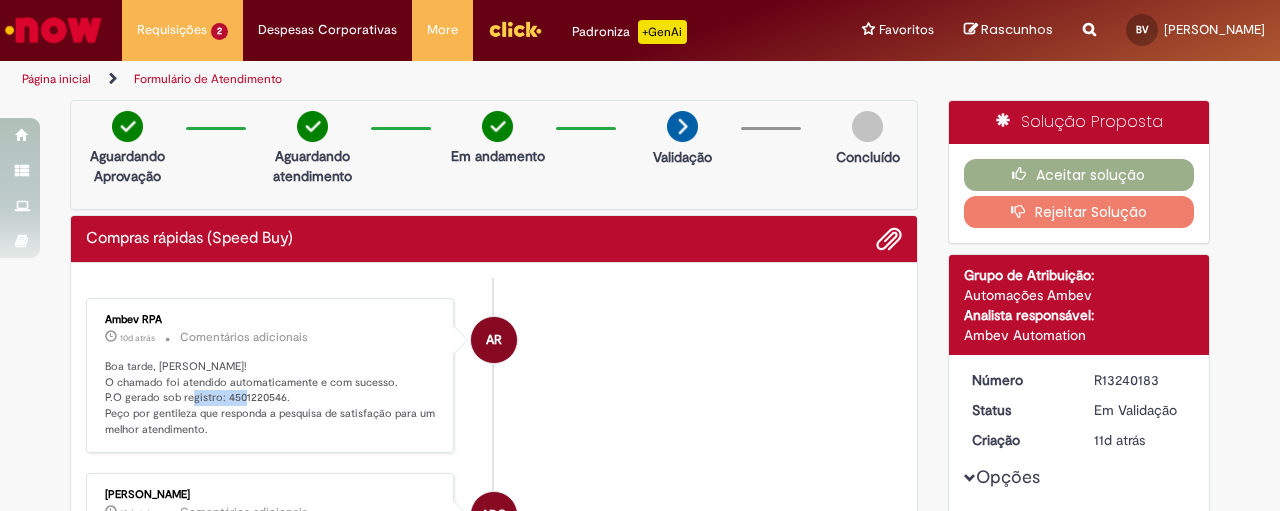 copy on "4501220546" 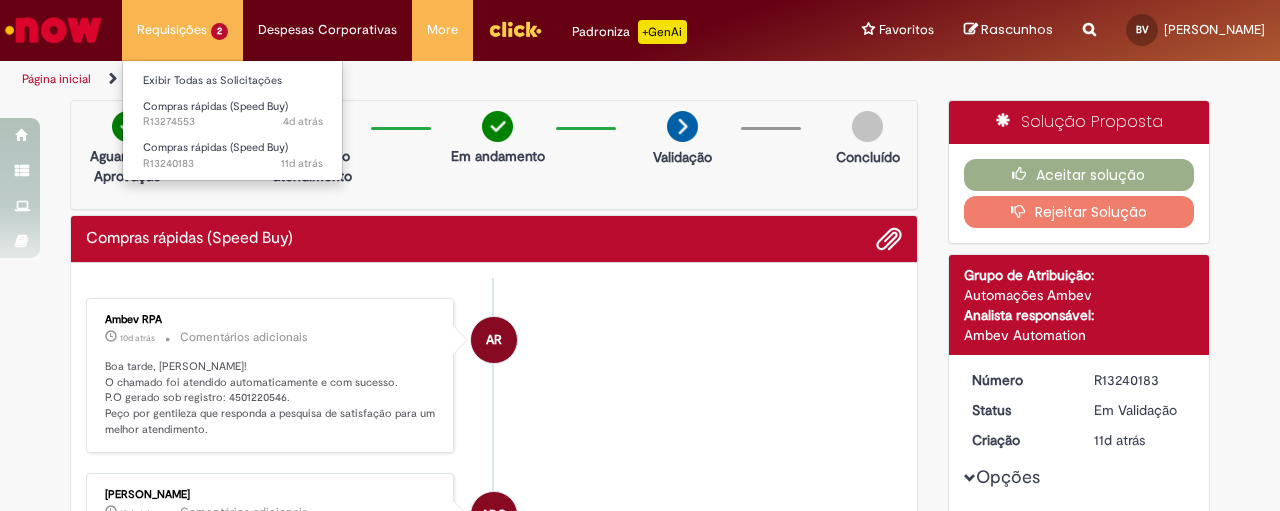 click on "Requisições   2
Exibir Todas as Solicitações
Compras rápidas (Speed Buy)
4d atrás 4 dias atrás  R13274553
Compras rápidas (Speed Buy)
11d atrás 11 dias atrás  R13240183" at bounding box center (182, 30) 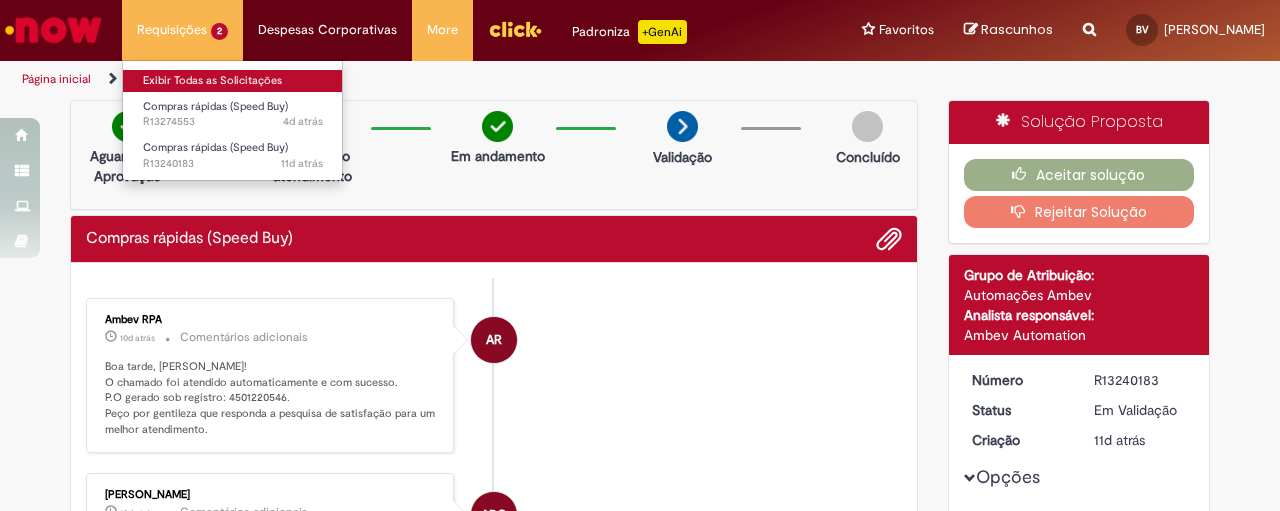 click on "Exibir Todas as Solicitações" at bounding box center (233, 81) 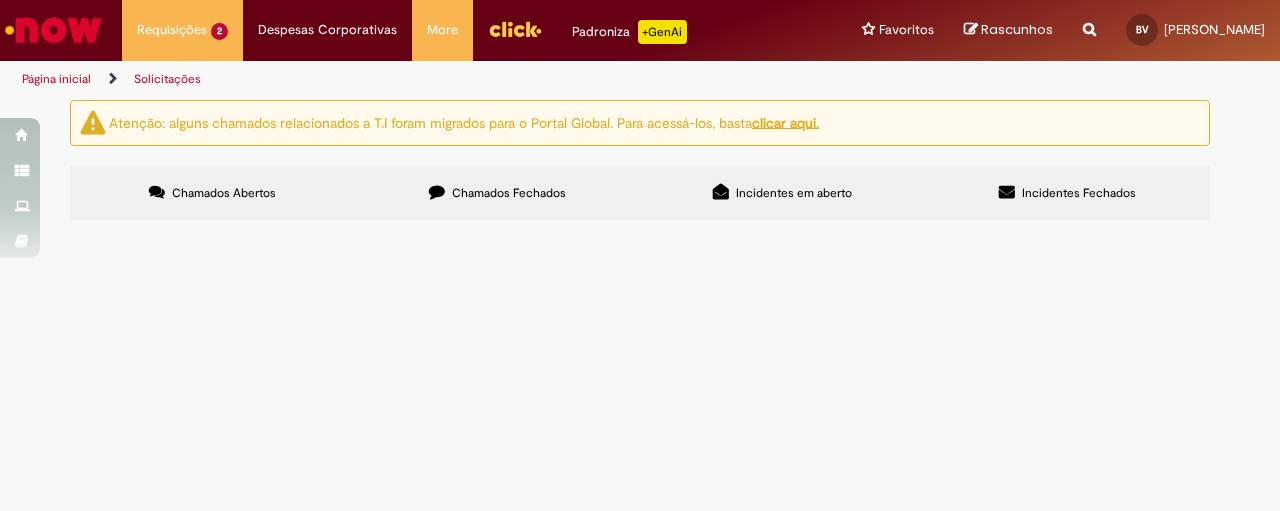 click at bounding box center (53, 30) 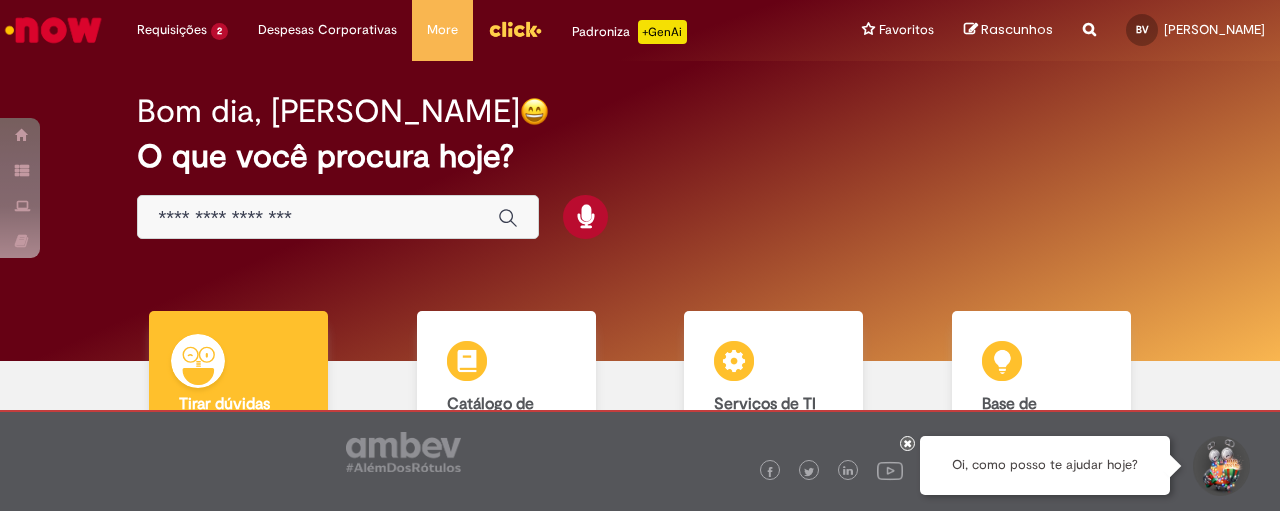 scroll, scrollTop: 0, scrollLeft: 0, axis: both 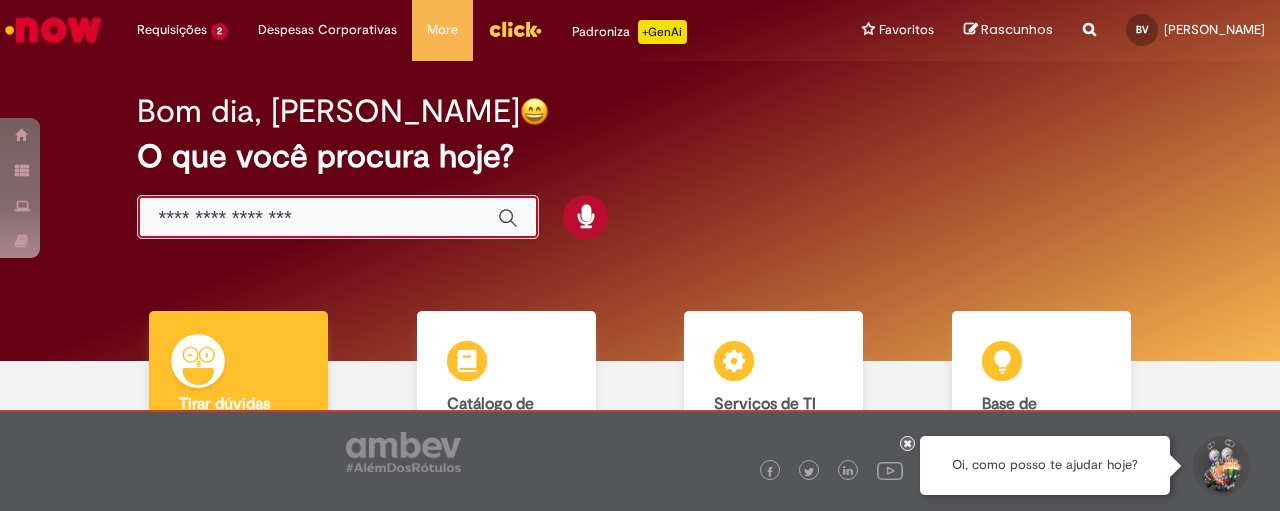 click at bounding box center [318, 218] 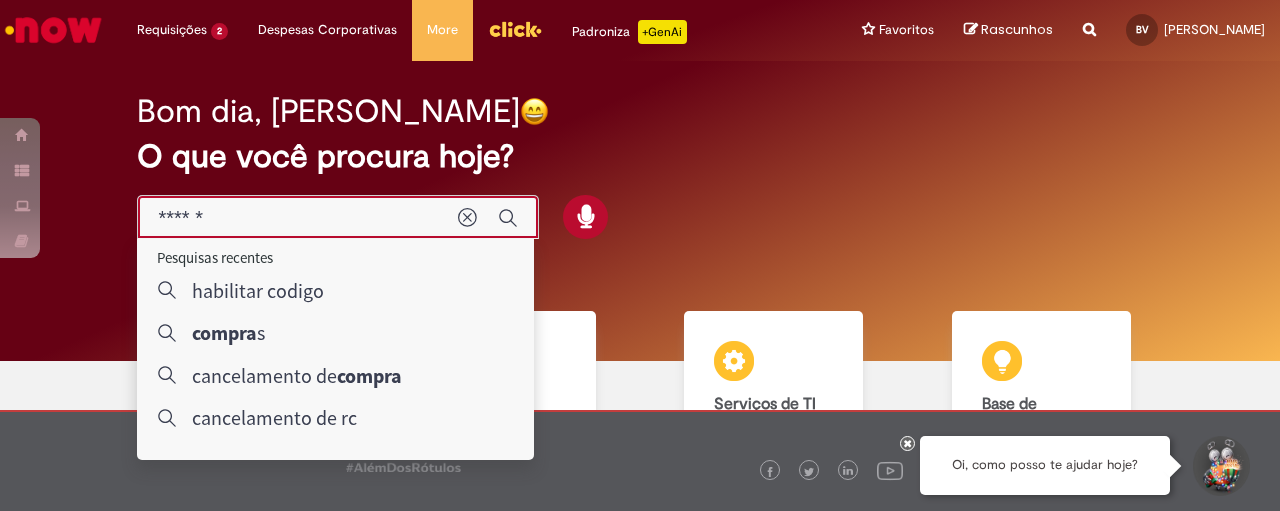 type on "*******" 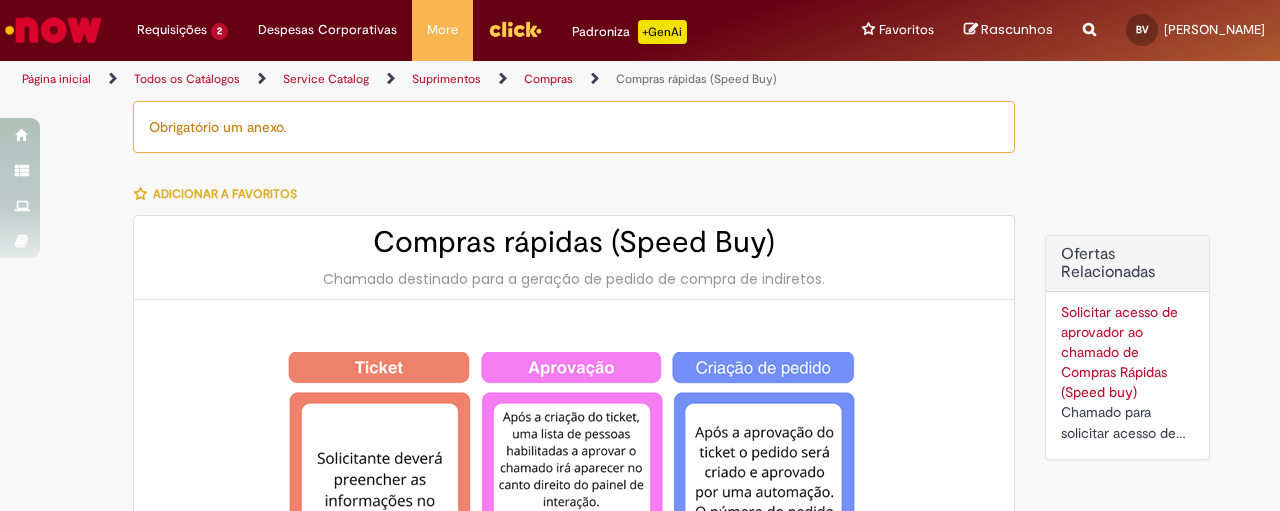 type on "********" 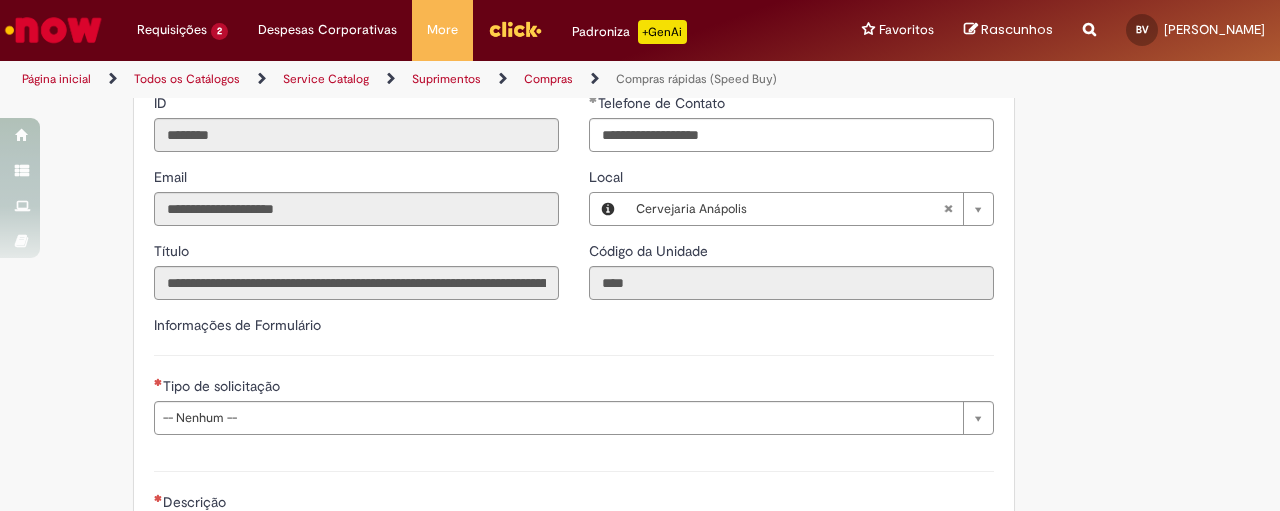 scroll, scrollTop: 2833, scrollLeft: 0, axis: vertical 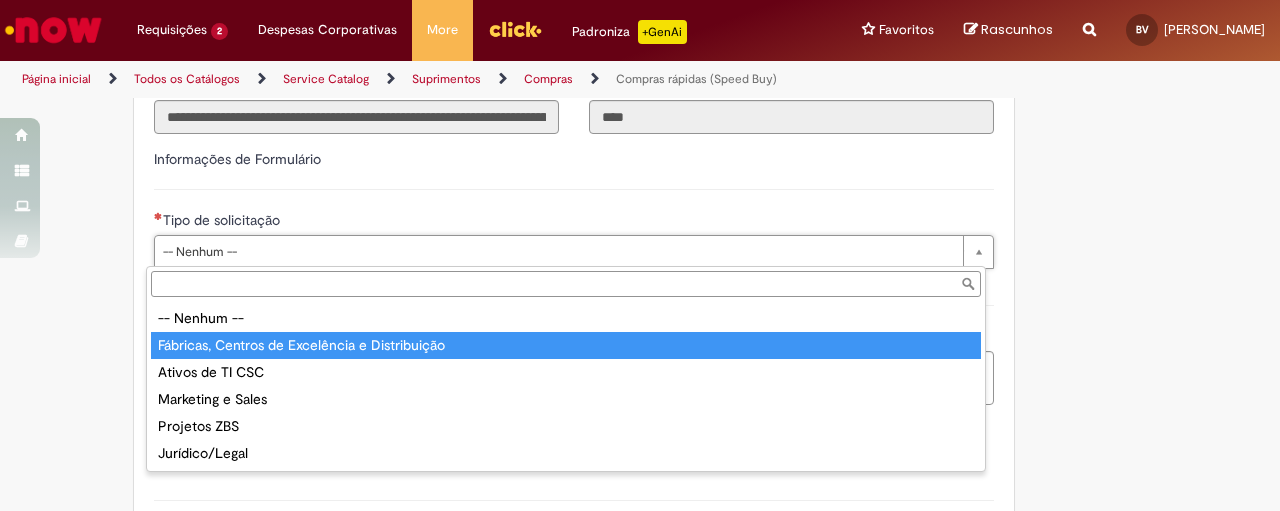 type on "**********" 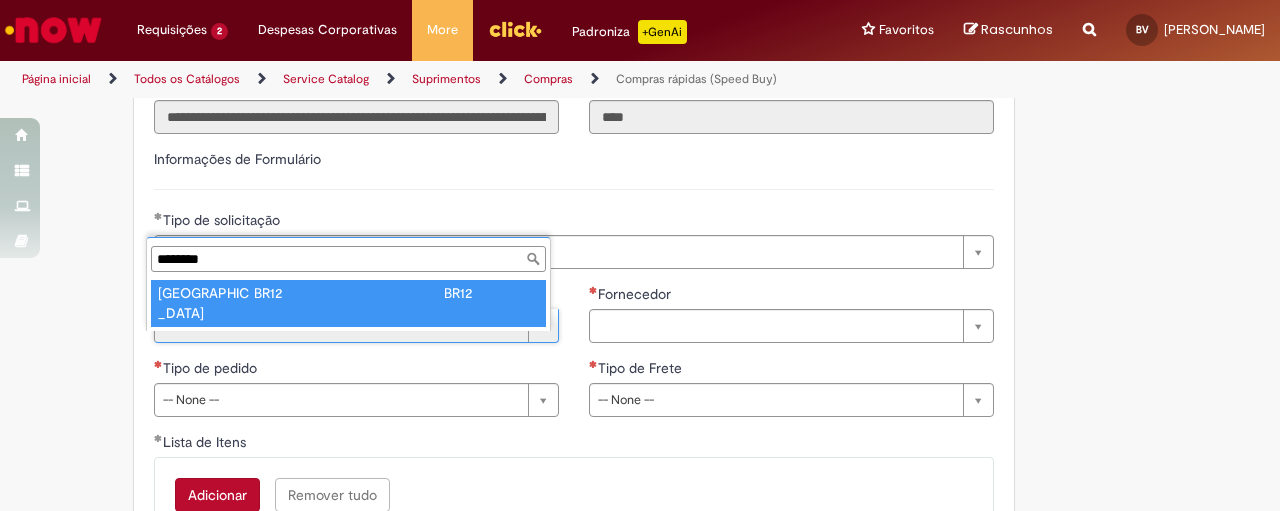 type on "********" 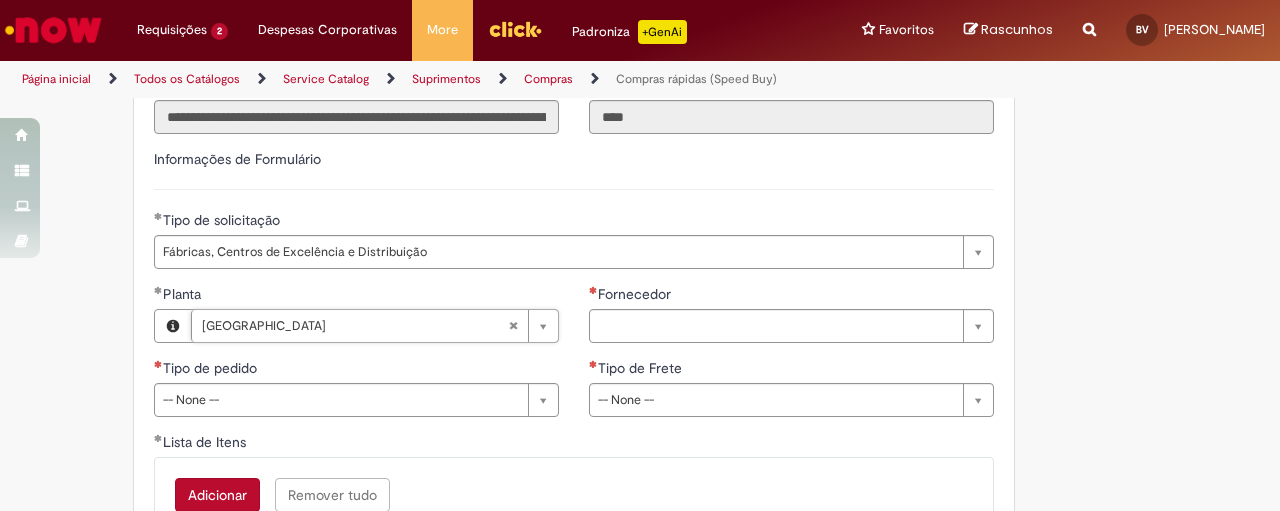 scroll, scrollTop: 2917, scrollLeft: 0, axis: vertical 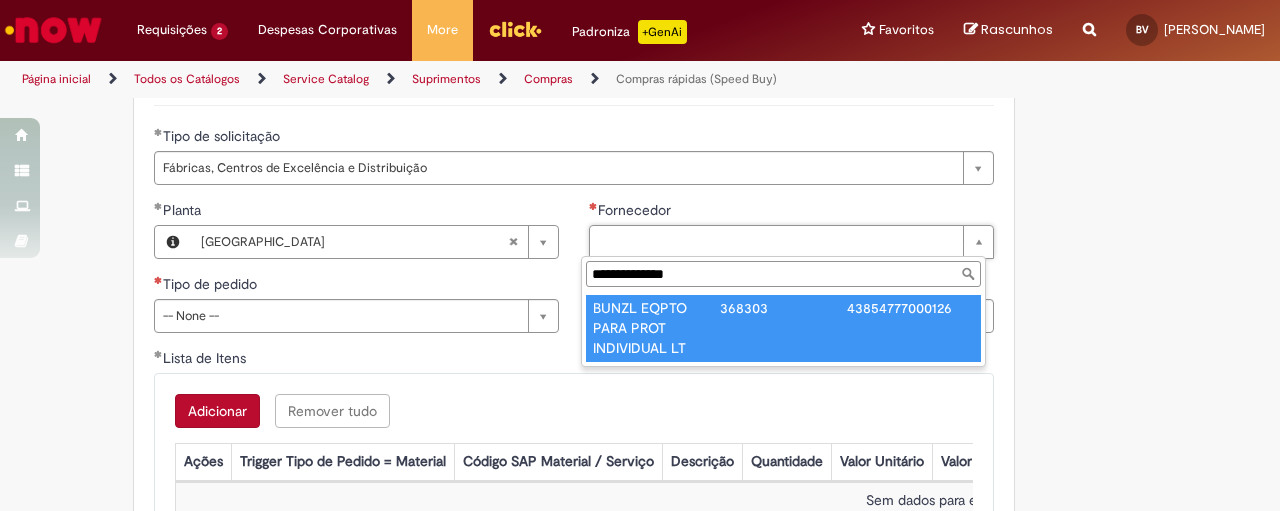 type on "**********" 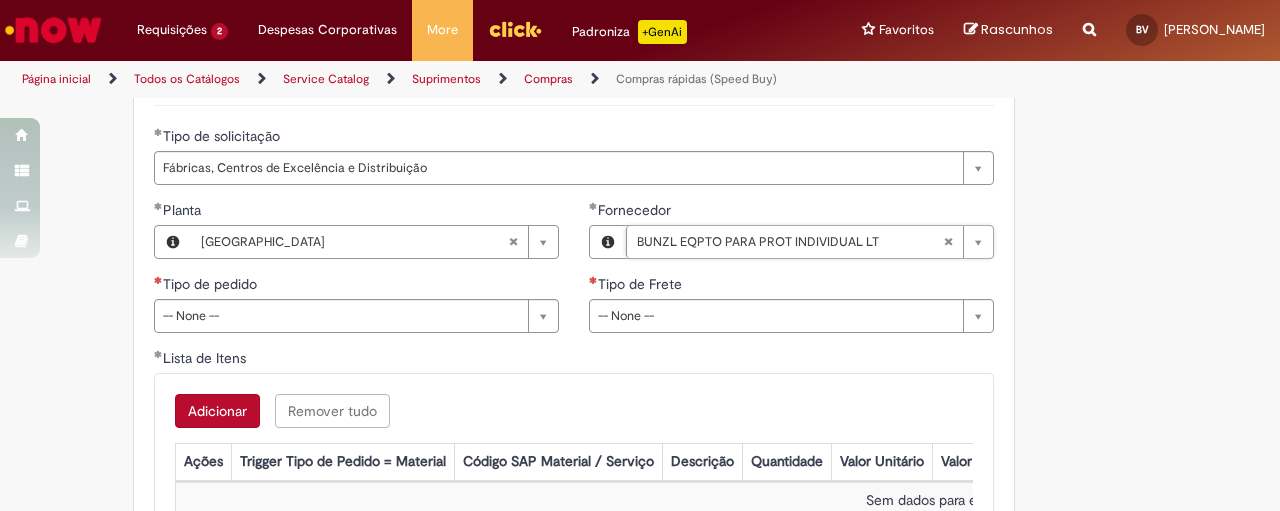 scroll, scrollTop: 3000, scrollLeft: 0, axis: vertical 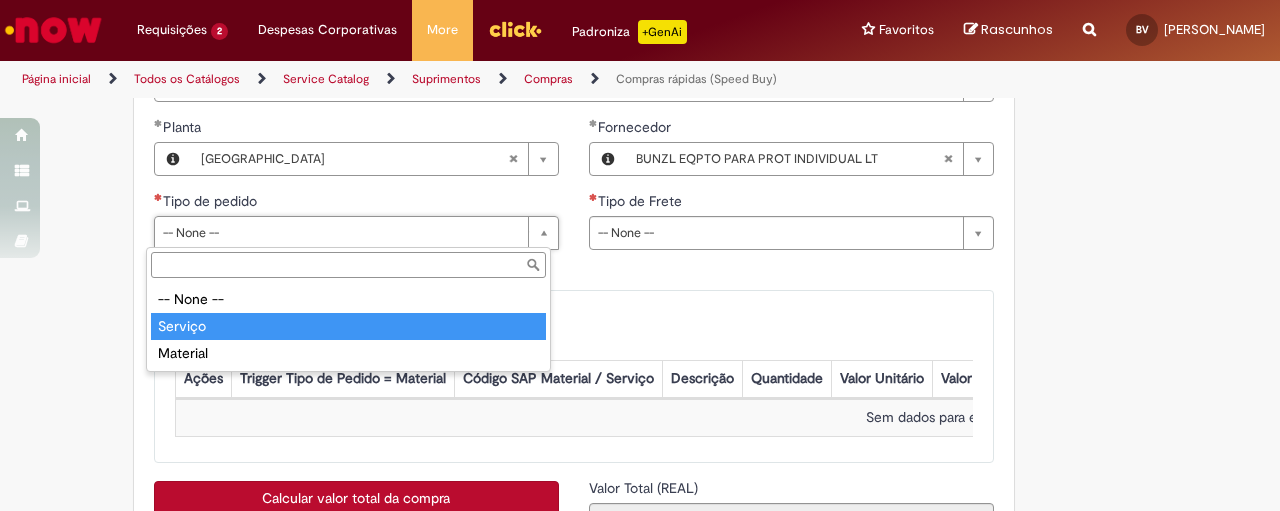 type on "*******" 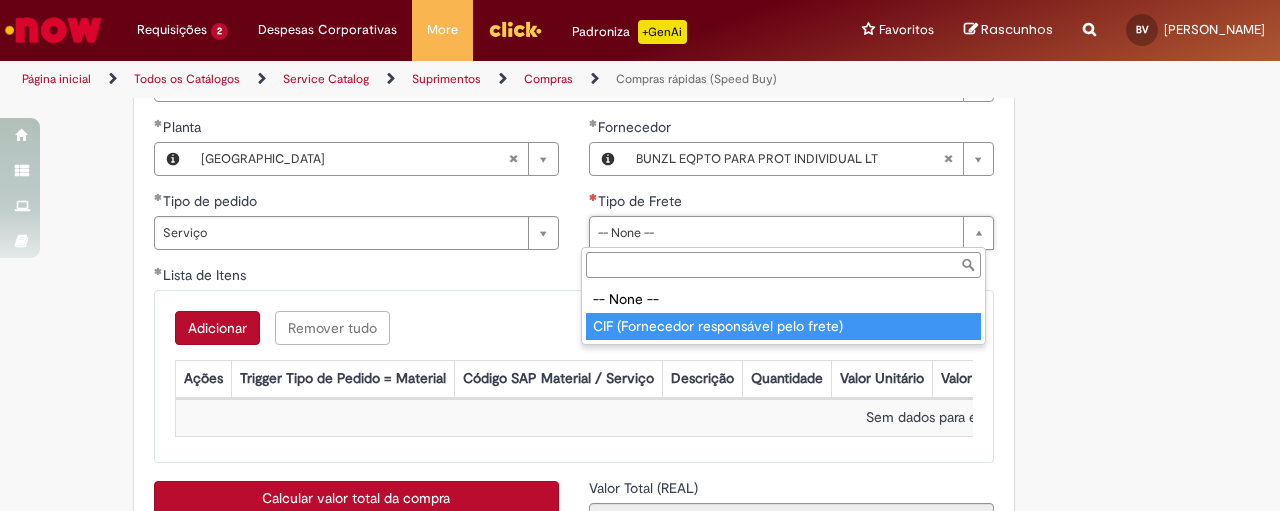 type on "**********" 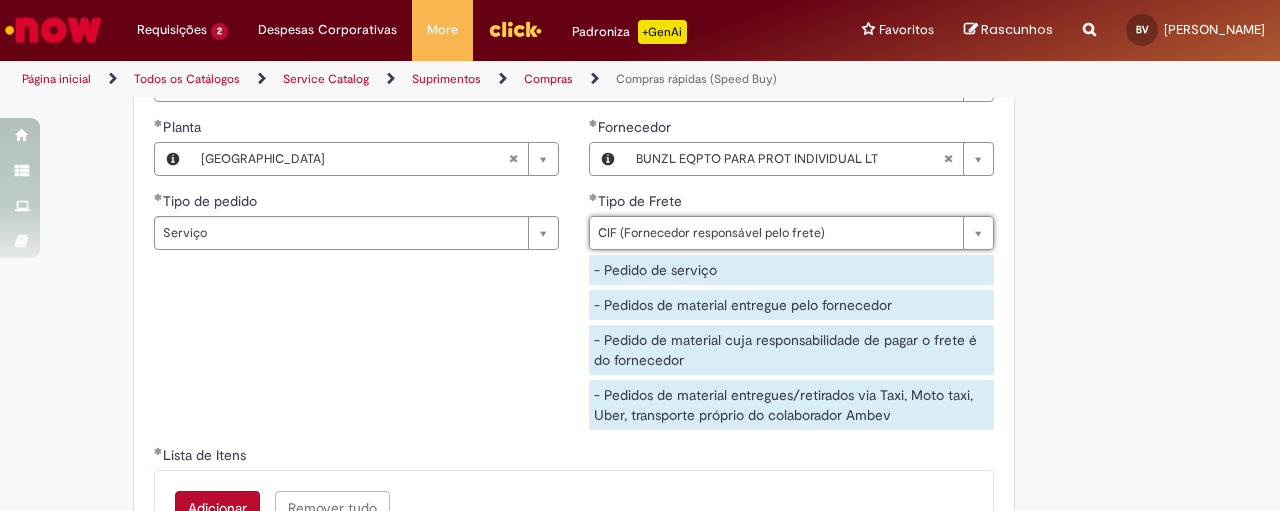 type on "**********" 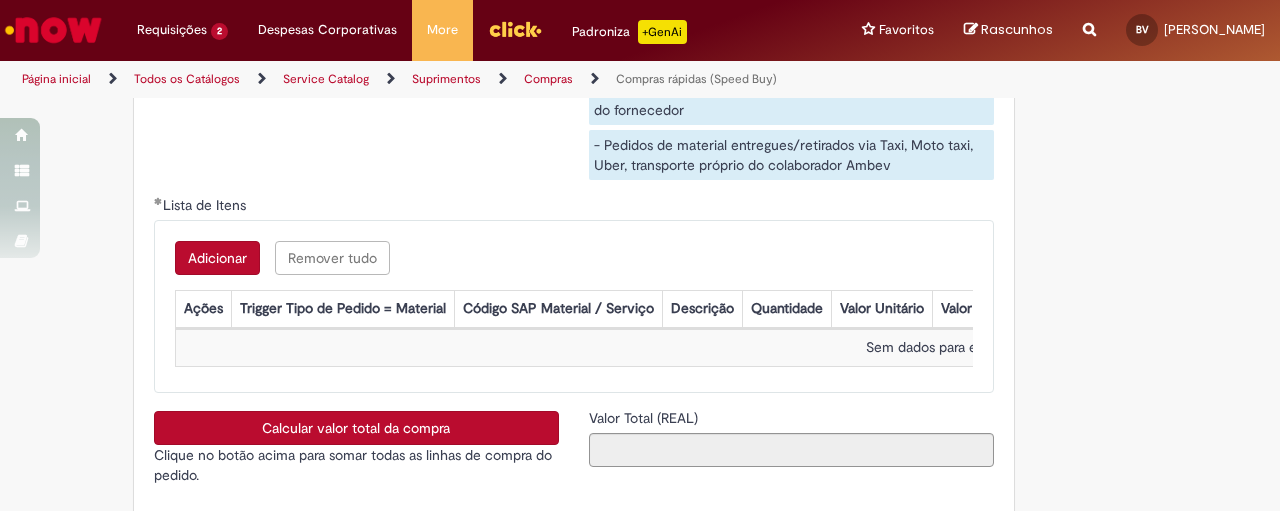 scroll, scrollTop: 0, scrollLeft: 0, axis: both 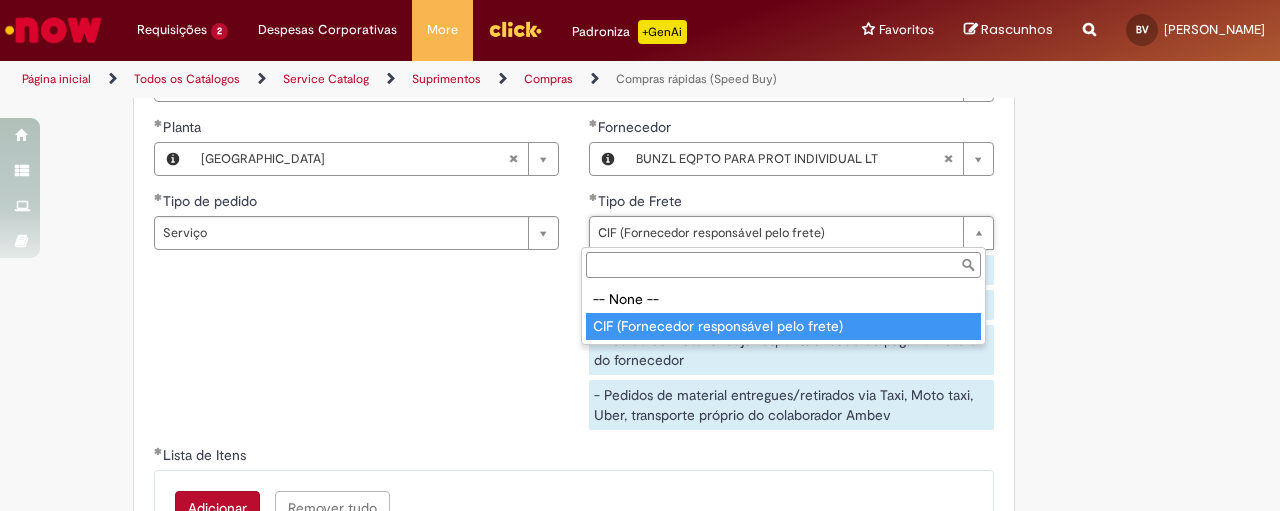 type on "**********" 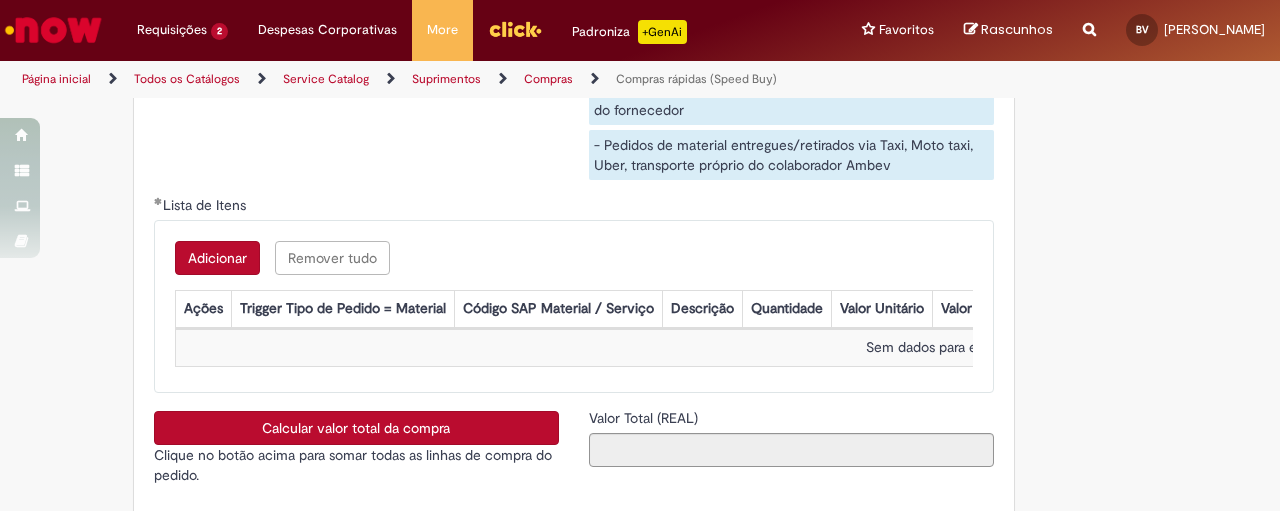 scroll, scrollTop: 3333, scrollLeft: 0, axis: vertical 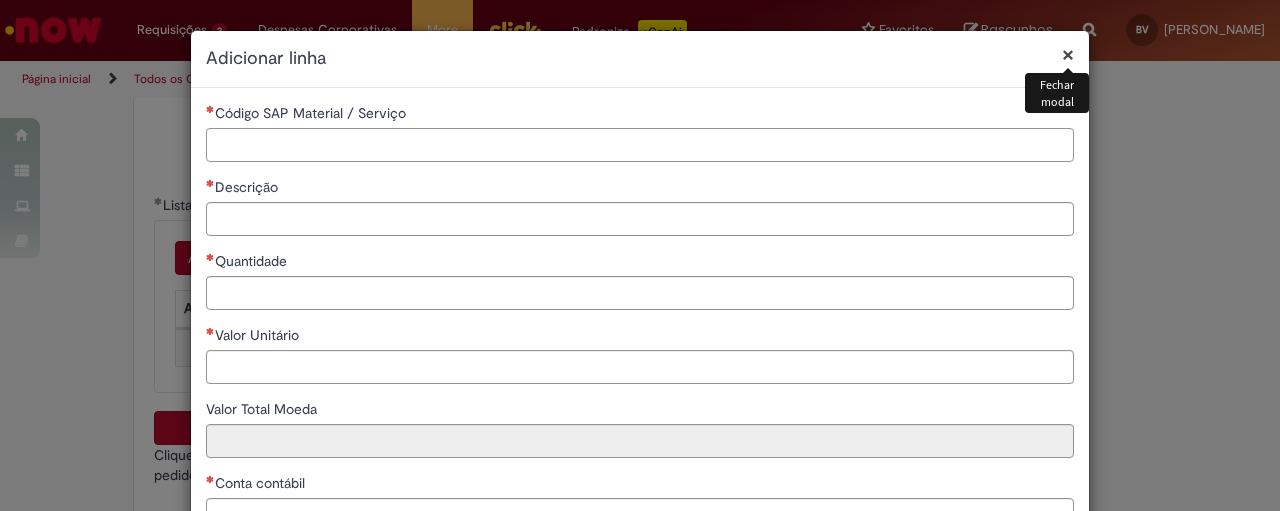 click on "Código SAP Material / Serviço" at bounding box center [640, 145] 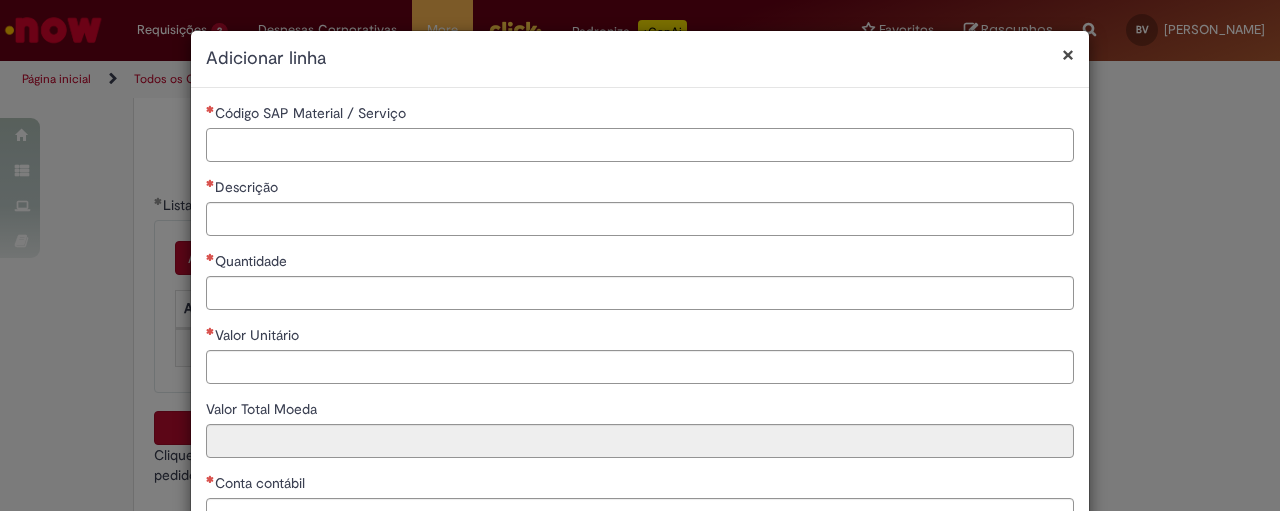 paste on "********" 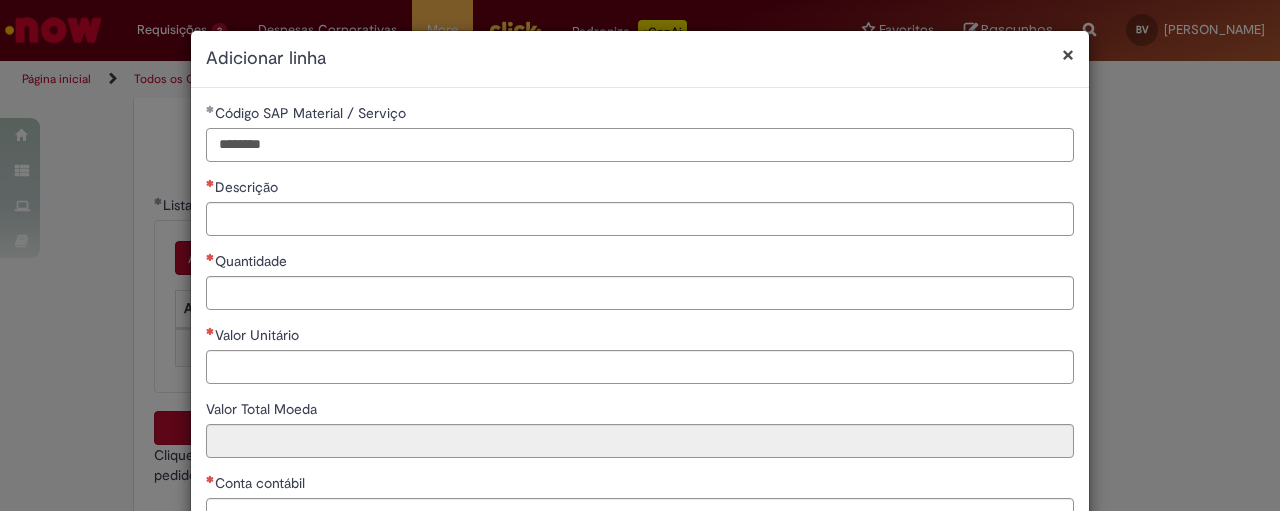 type on "********" 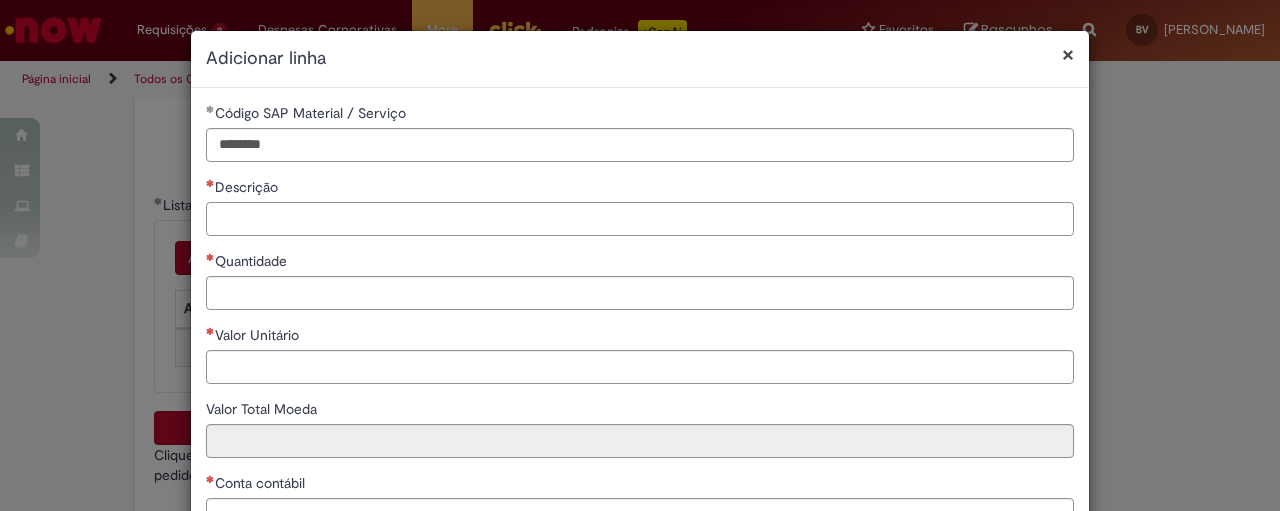 click on "Descrição" at bounding box center [640, 219] 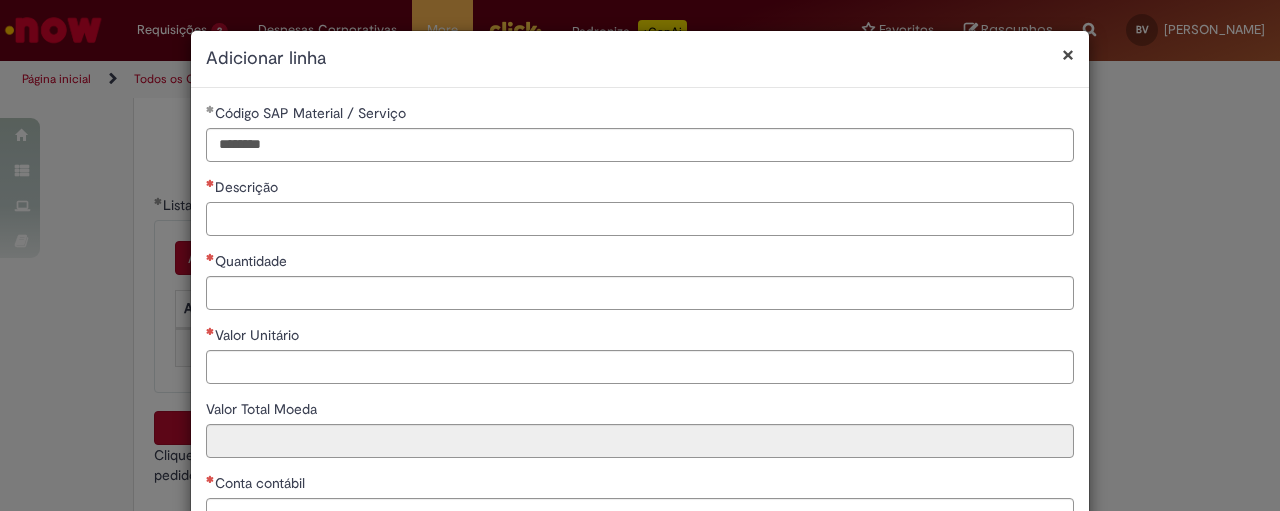 paste on "**********" 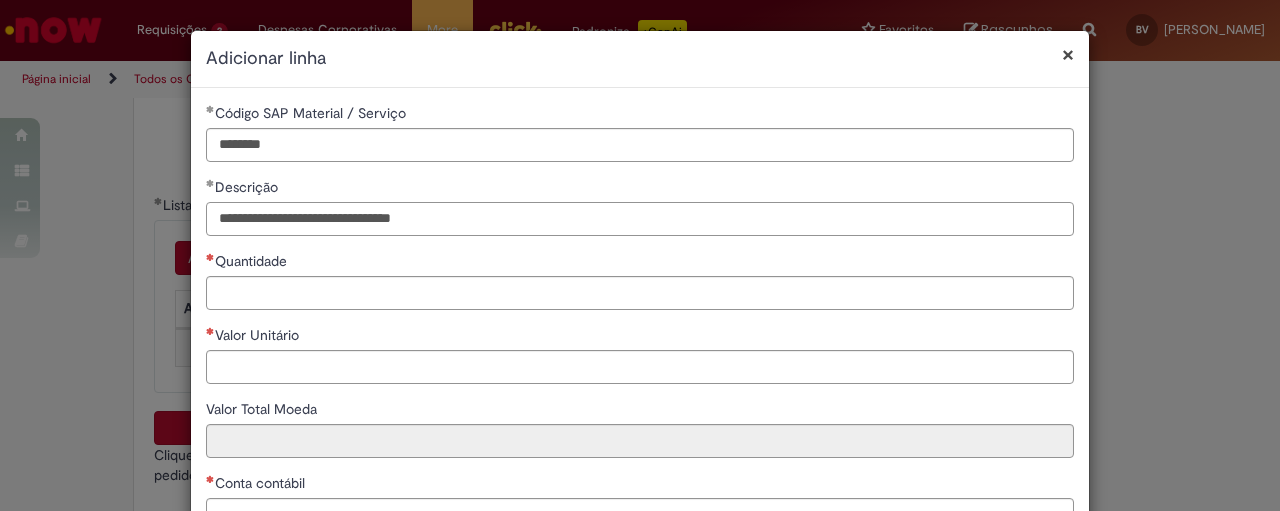 type on "**********" 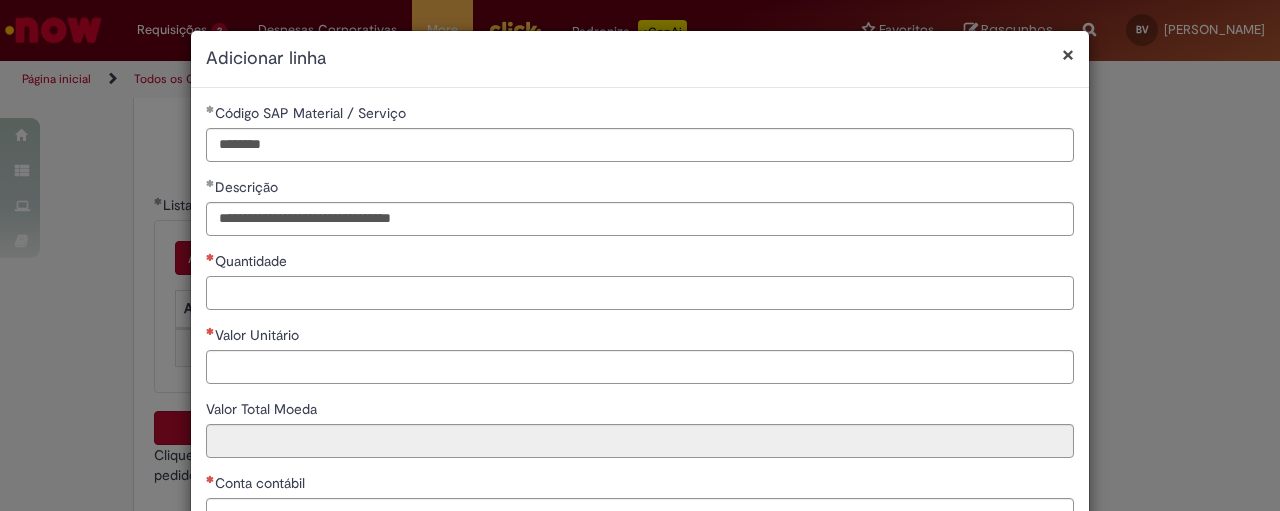 click on "Quantidade" at bounding box center [640, 293] 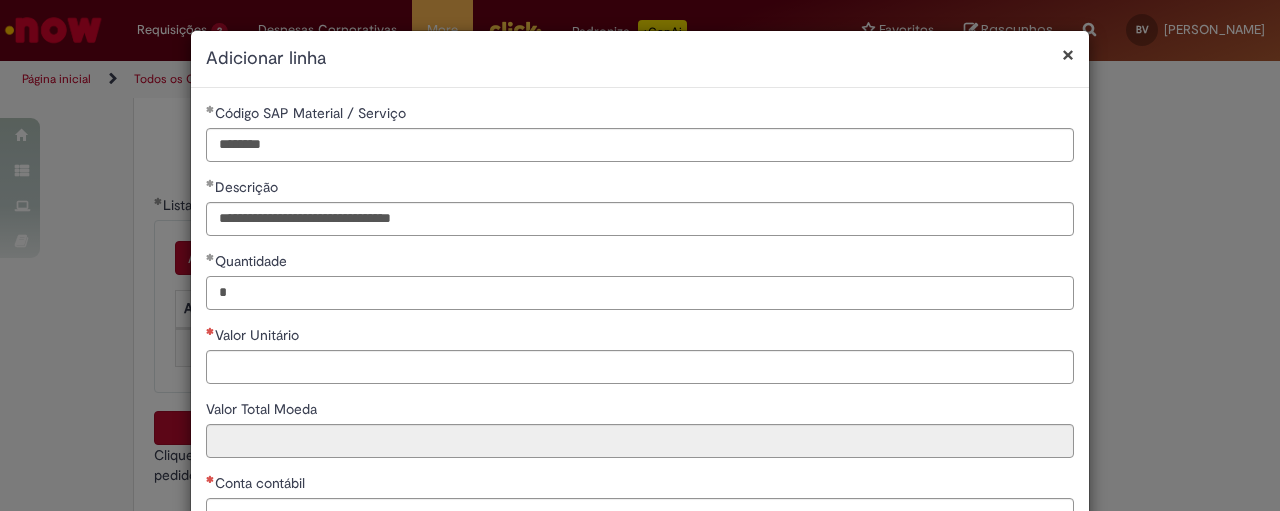 type on "*" 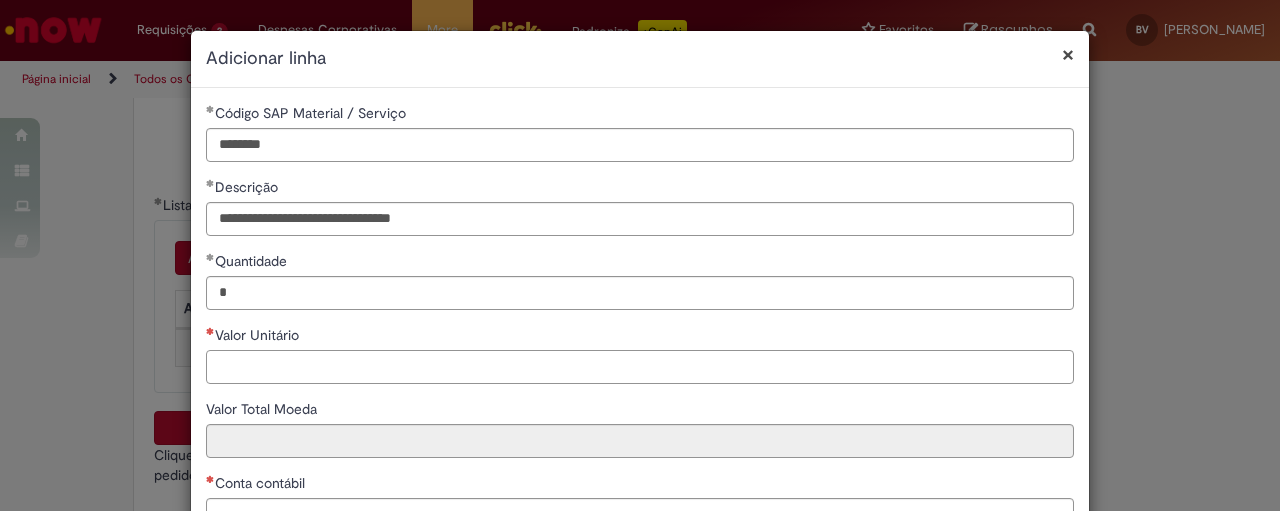 click on "Valor Unitário" at bounding box center [640, 367] 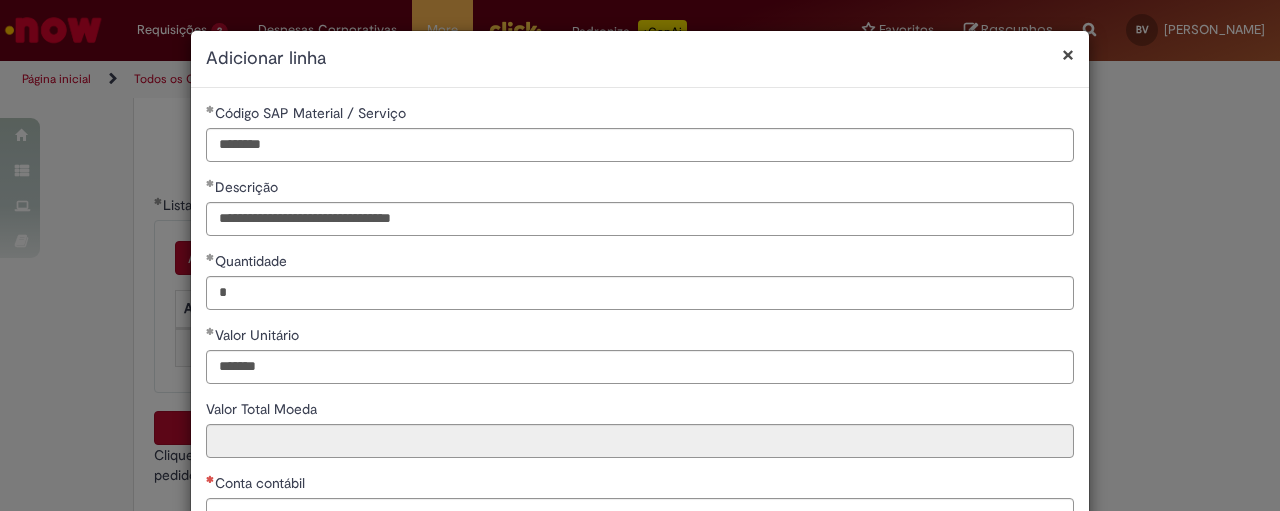 type on "********" 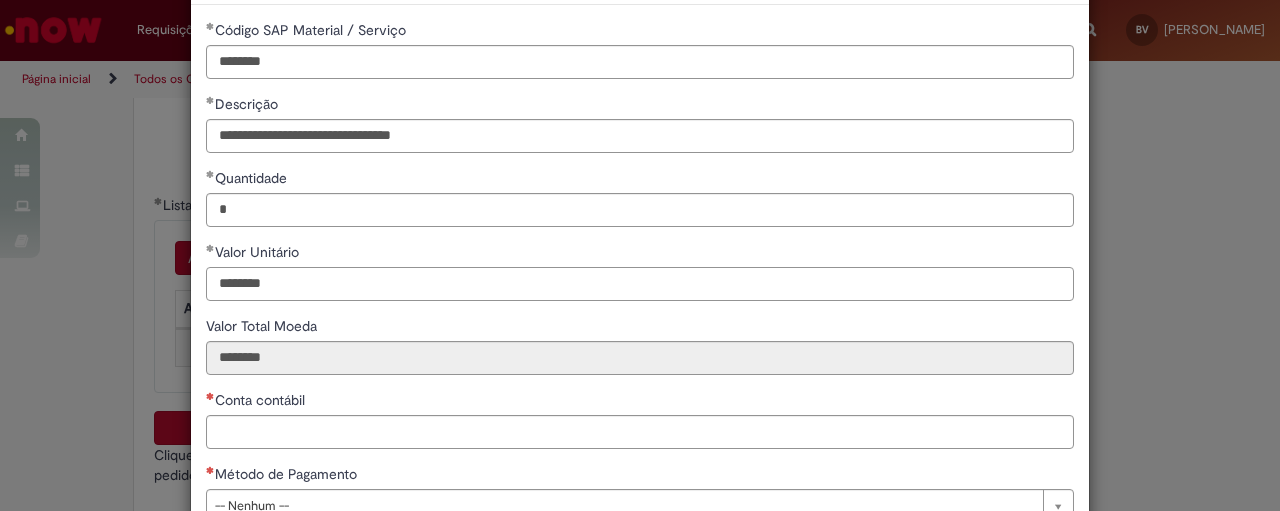 scroll, scrollTop: 167, scrollLeft: 0, axis: vertical 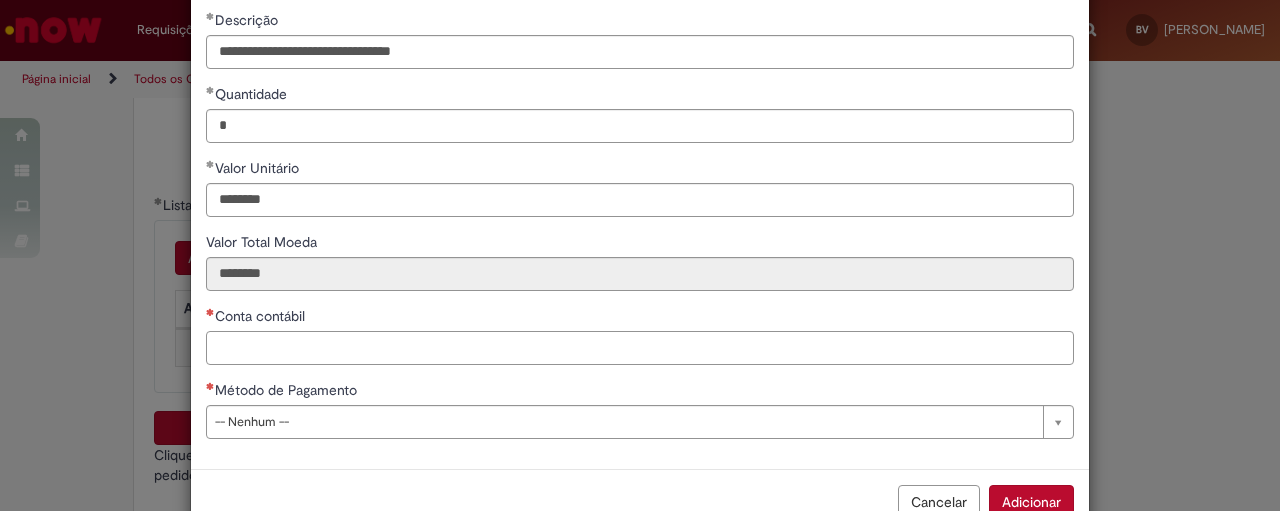 click on "Conta contábil" at bounding box center (640, 348) 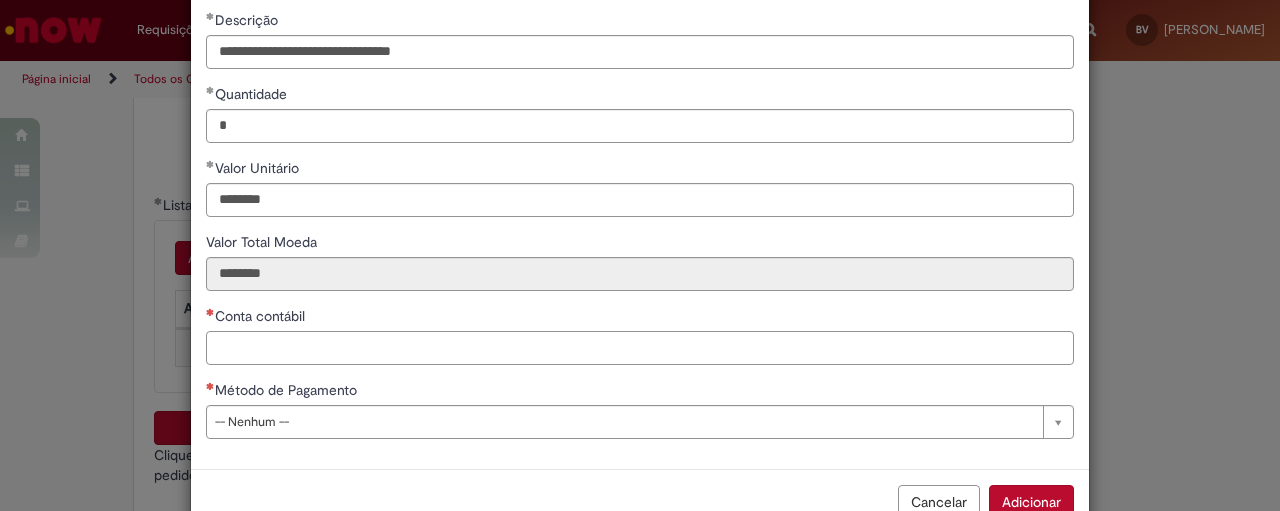 paste on "********" 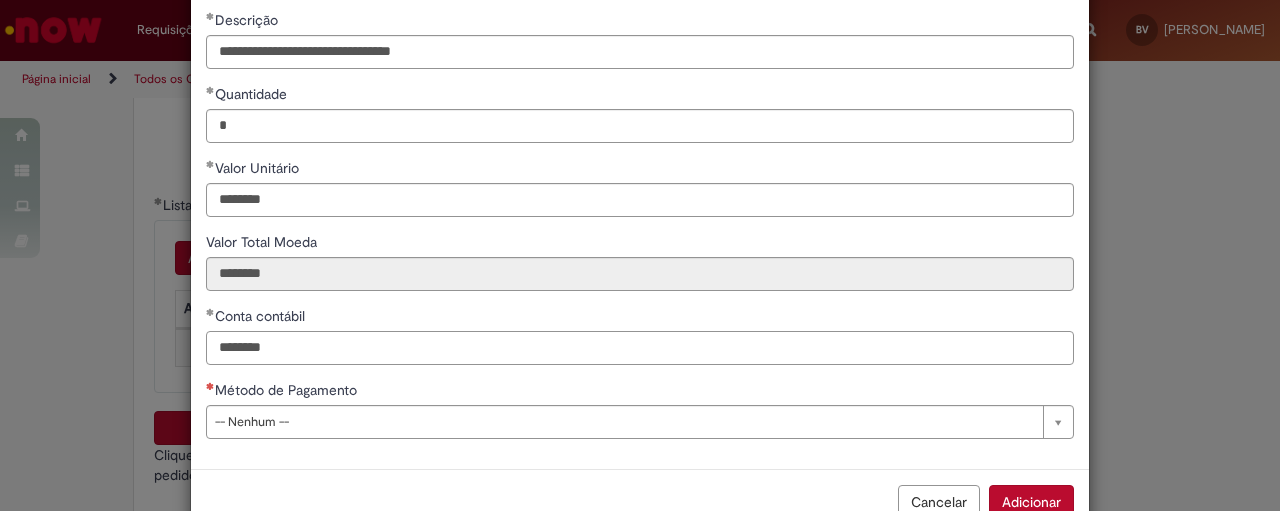 type on "********" 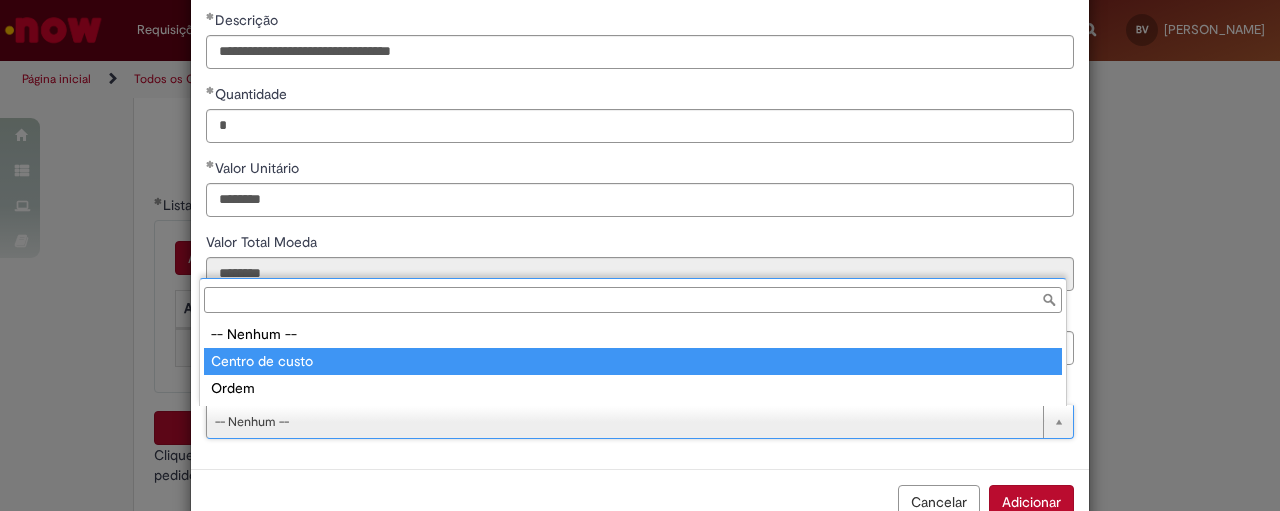 type on "**********" 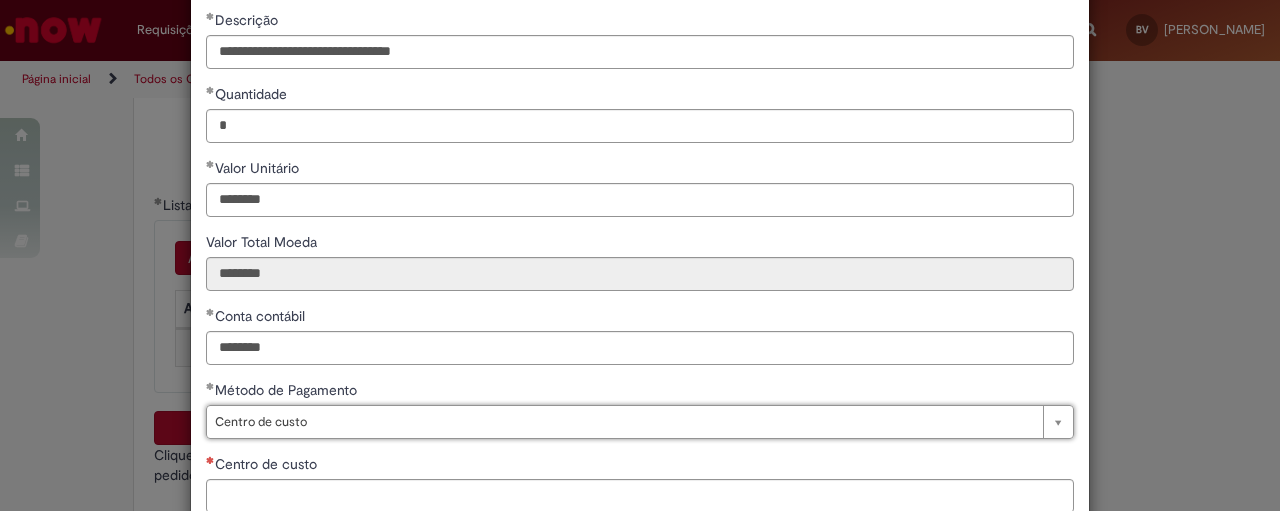 scroll, scrollTop: 295, scrollLeft: 0, axis: vertical 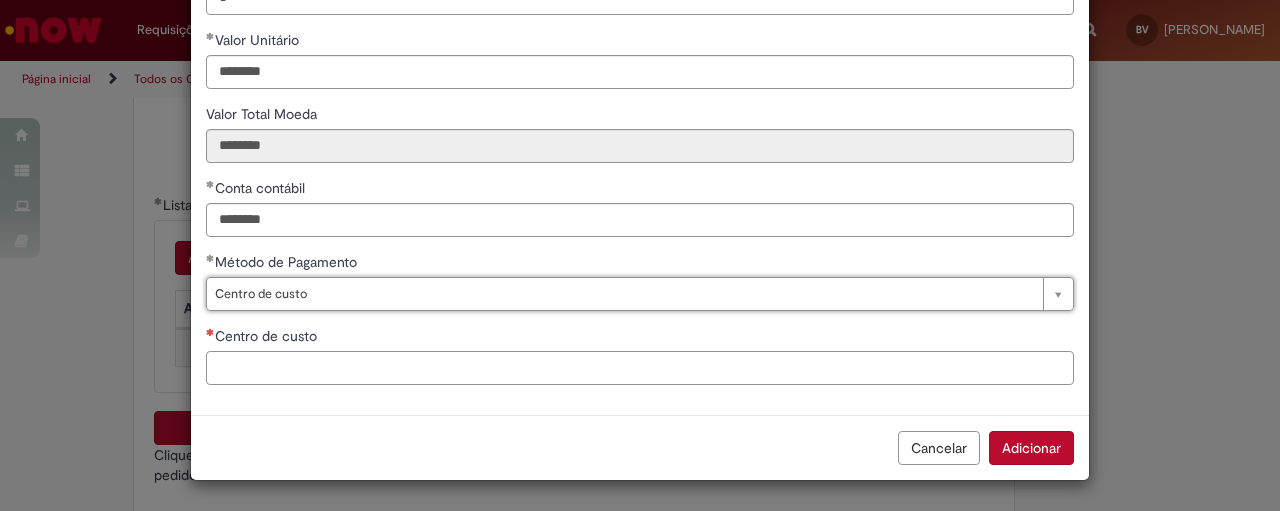 click on "Centro de custo" at bounding box center (640, 368) 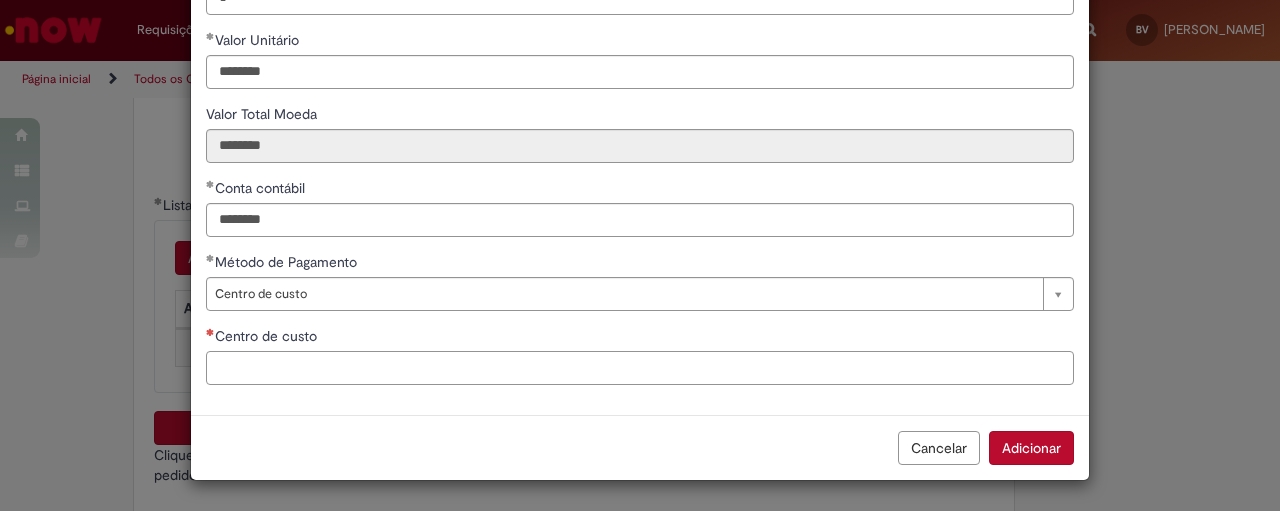 paste on "**********" 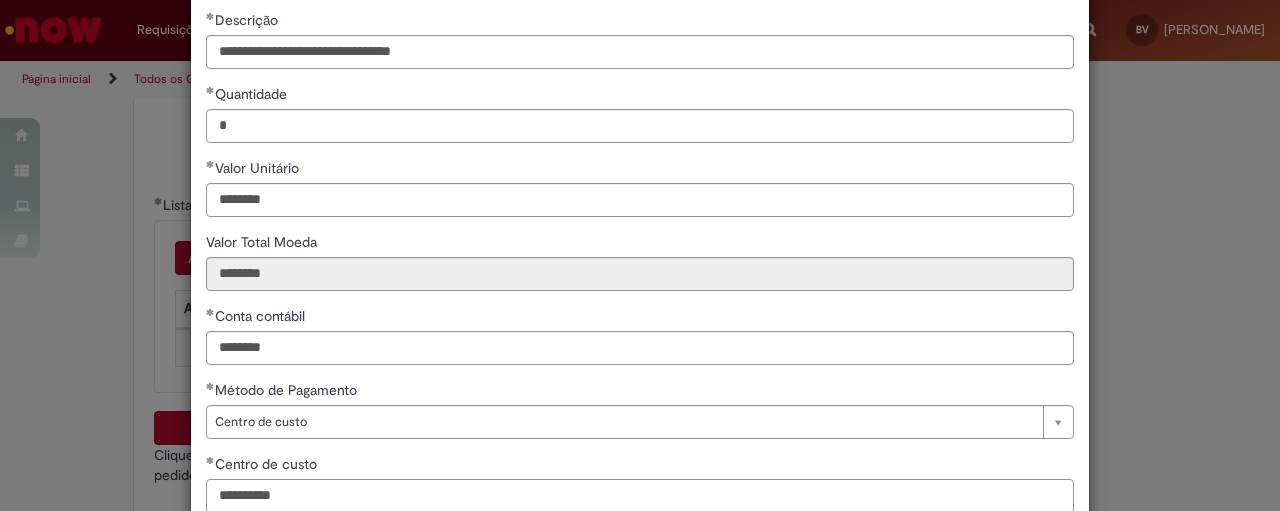 scroll, scrollTop: 295, scrollLeft: 0, axis: vertical 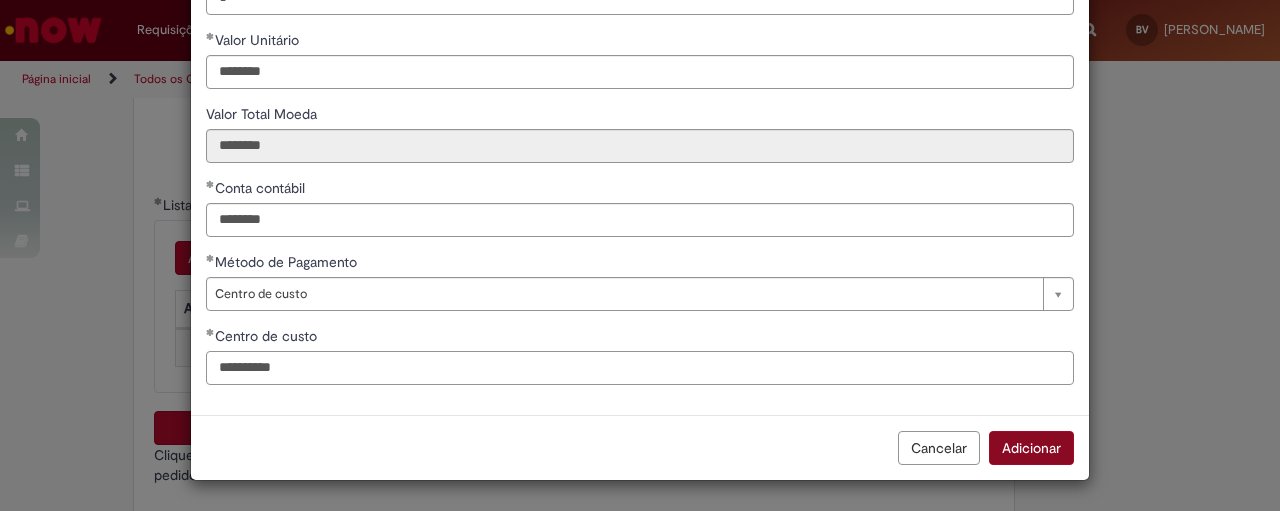 type on "**********" 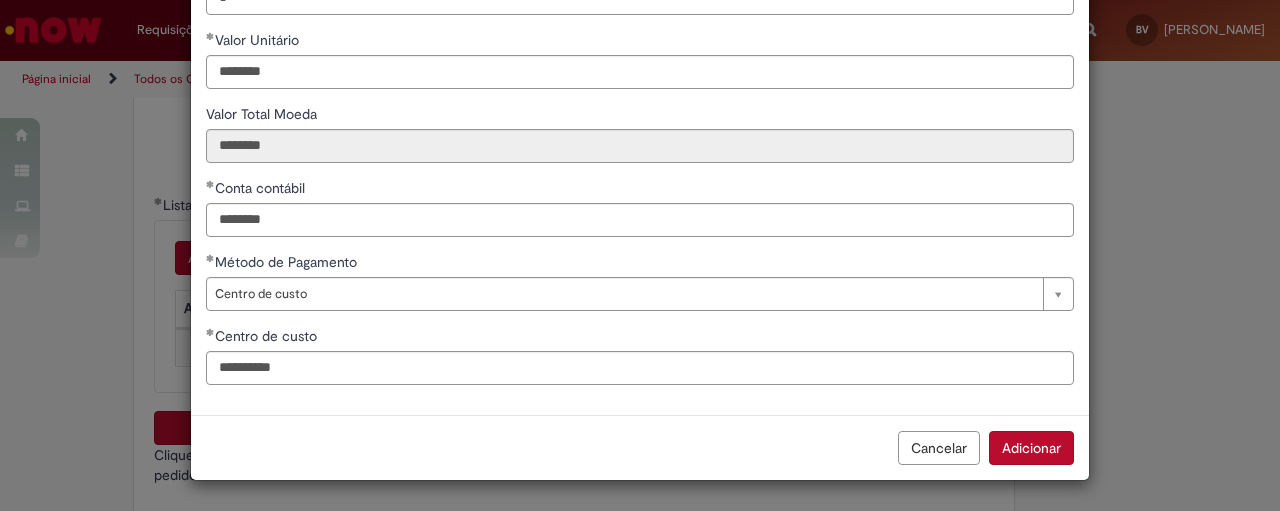 click on "Adicionar" at bounding box center (1031, 448) 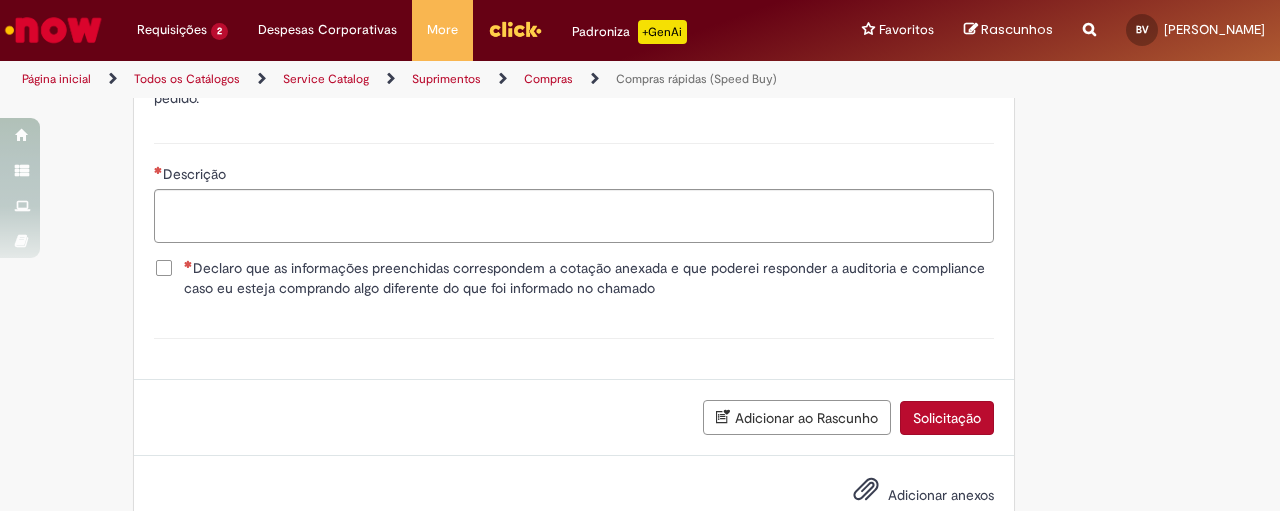 scroll, scrollTop: 3737, scrollLeft: 0, axis: vertical 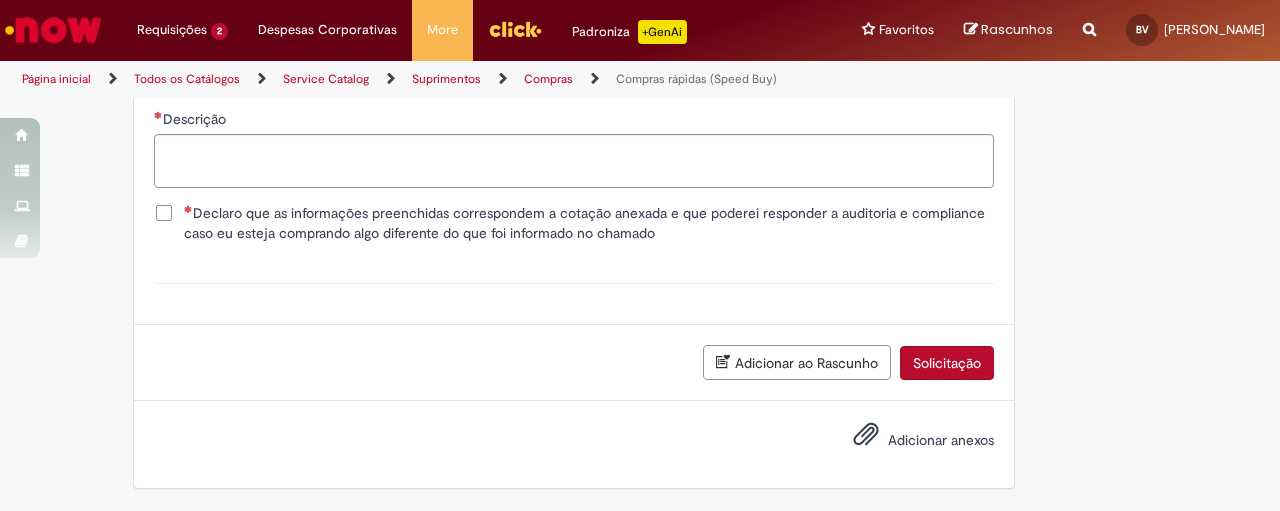 click on "Adicionar anexos" at bounding box center [941, 440] 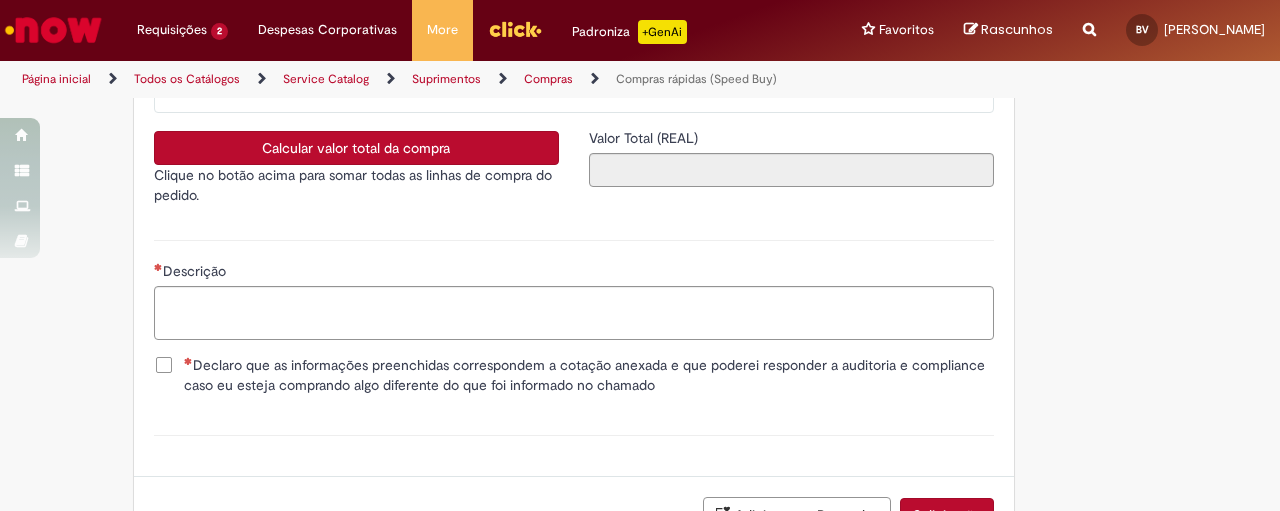 scroll, scrollTop: 3487, scrollLeft: 0, axis: vertical 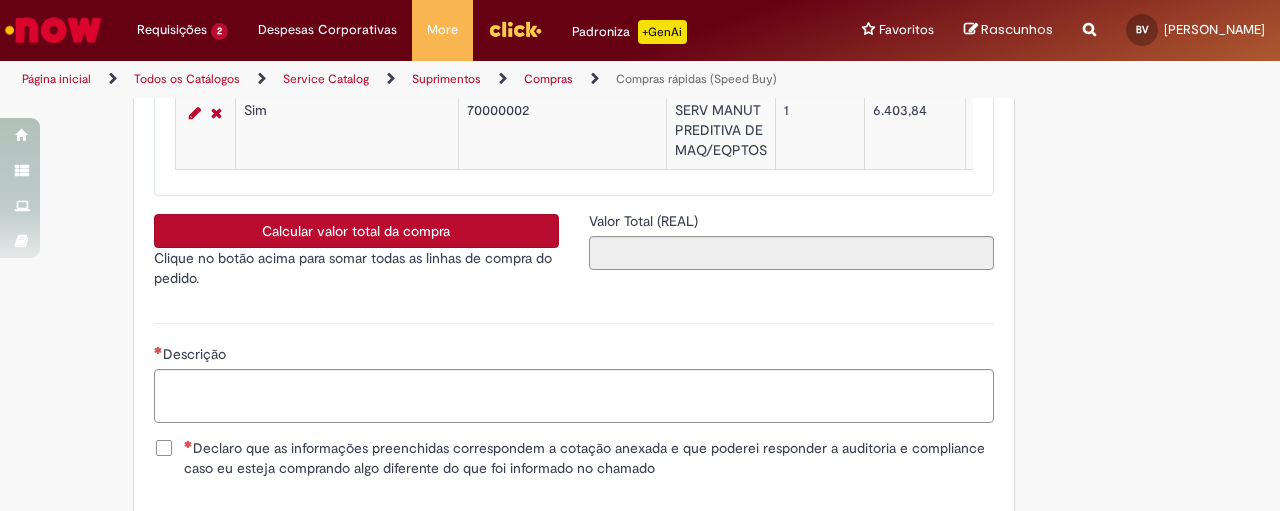 click on "Calcular valor total da compra" at bounding box center [356, 231] 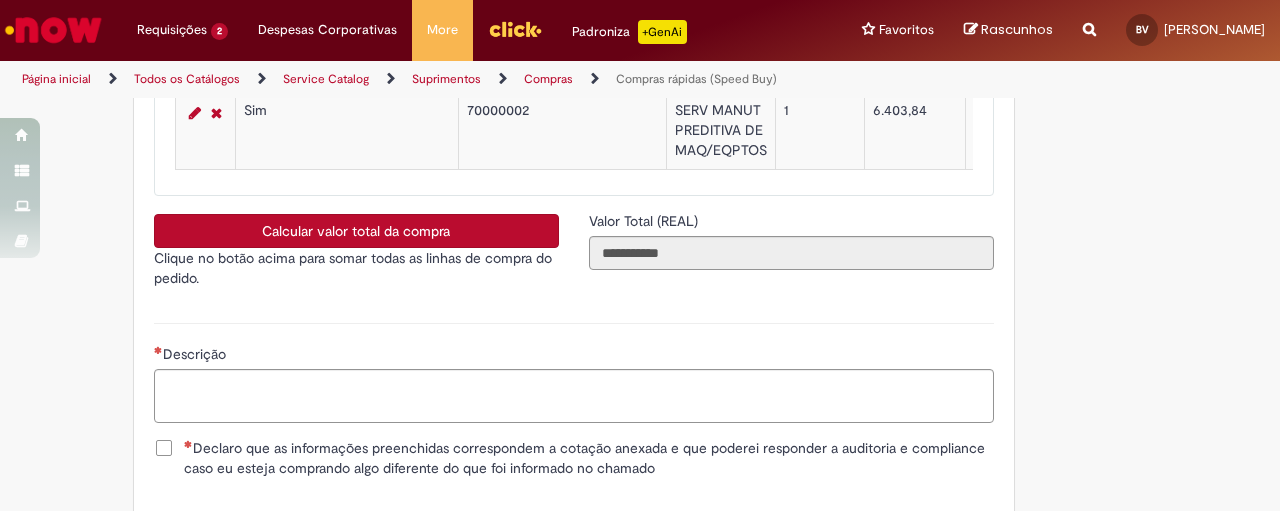 scroll, scrollTop: 3570, scrollLeft: 0, axis: vertical 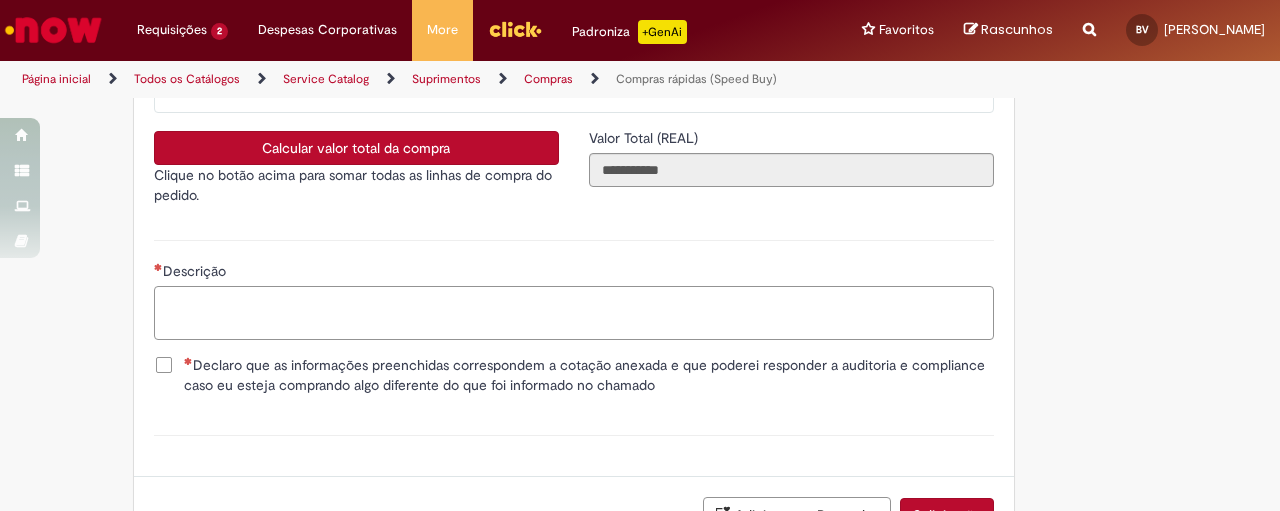 click on "Descrição" at bounding box center [574, 313] 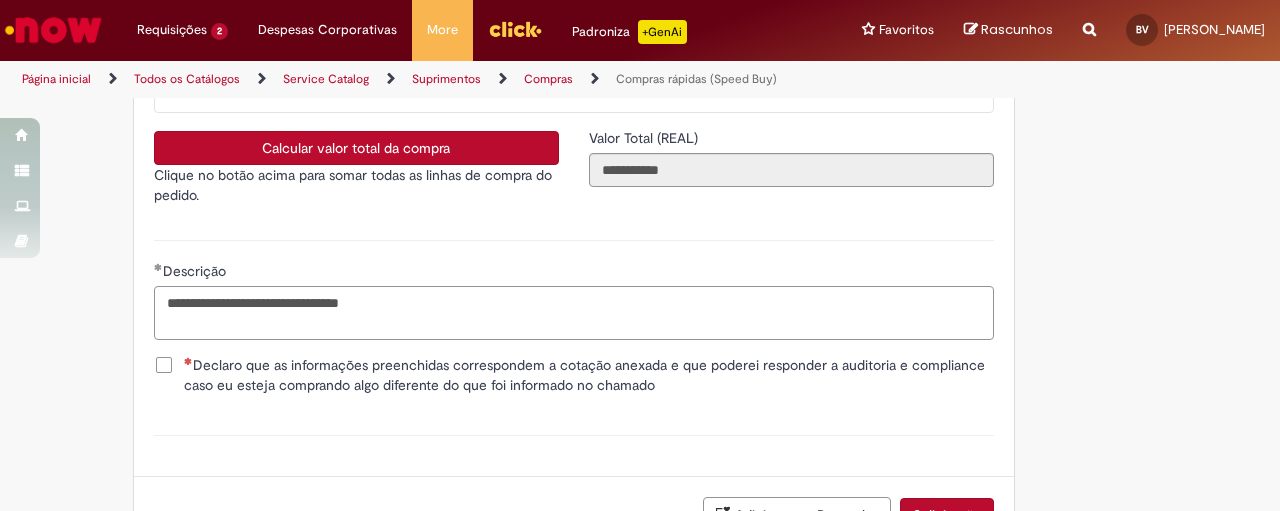 scroll, scrollTop: 3737, scrollLeft: 0, axis: vertical 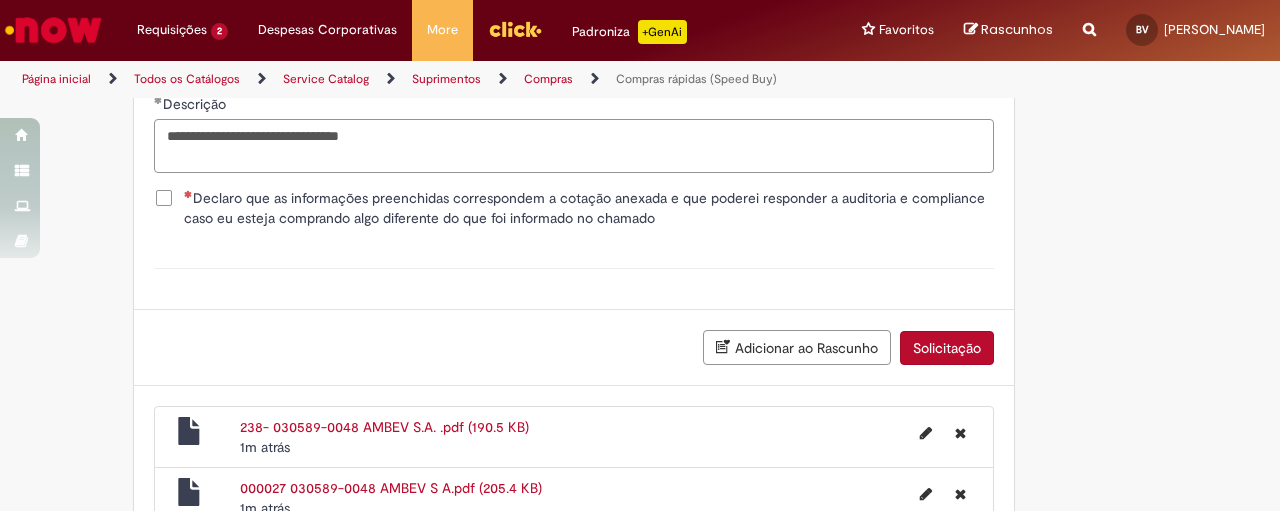 type on "**********" 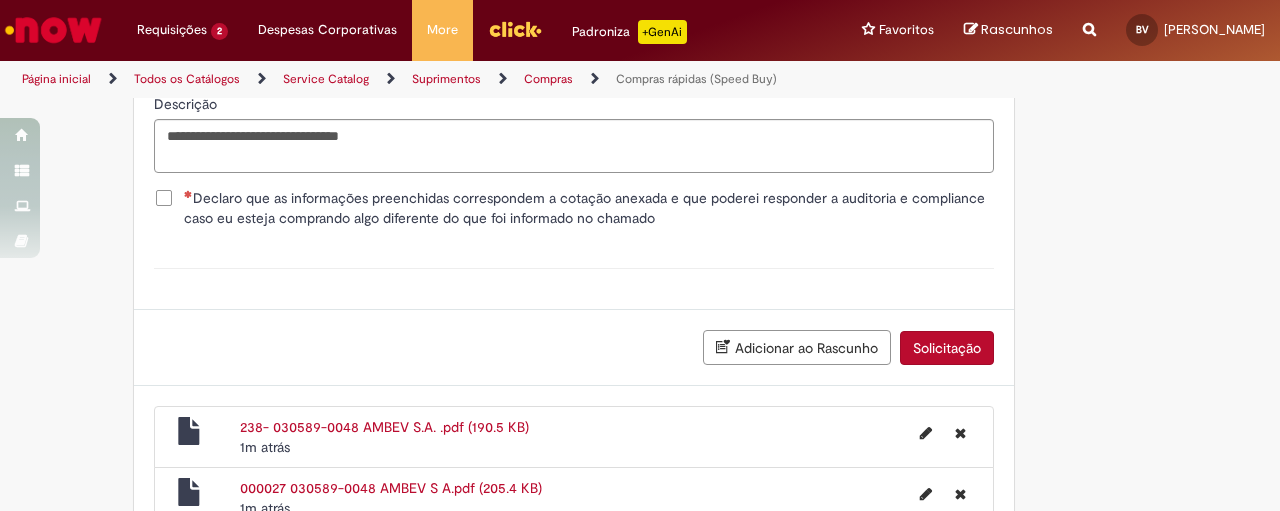 click on "Declaro que as informações preenchidas correspondem a cotação anexada e que poderei responder a auditoria e compliance caso eu esteja comprando algo diferente do que foi informado no chamado" at bounding box center (589, 208) 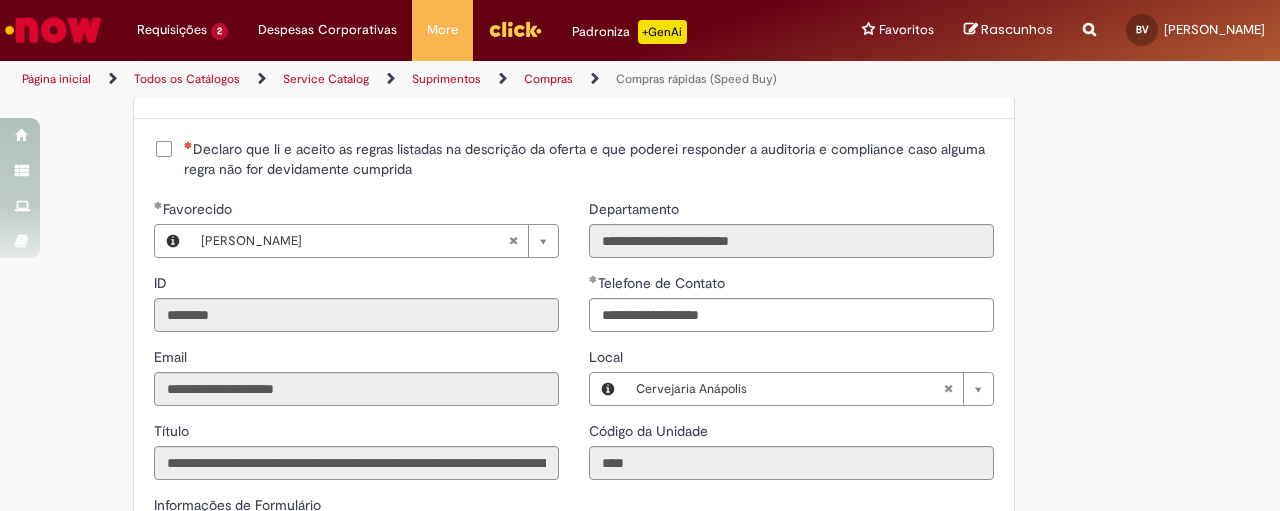 scroll, scrollTop: 2404, scrollLeft: 0, axis: vertical 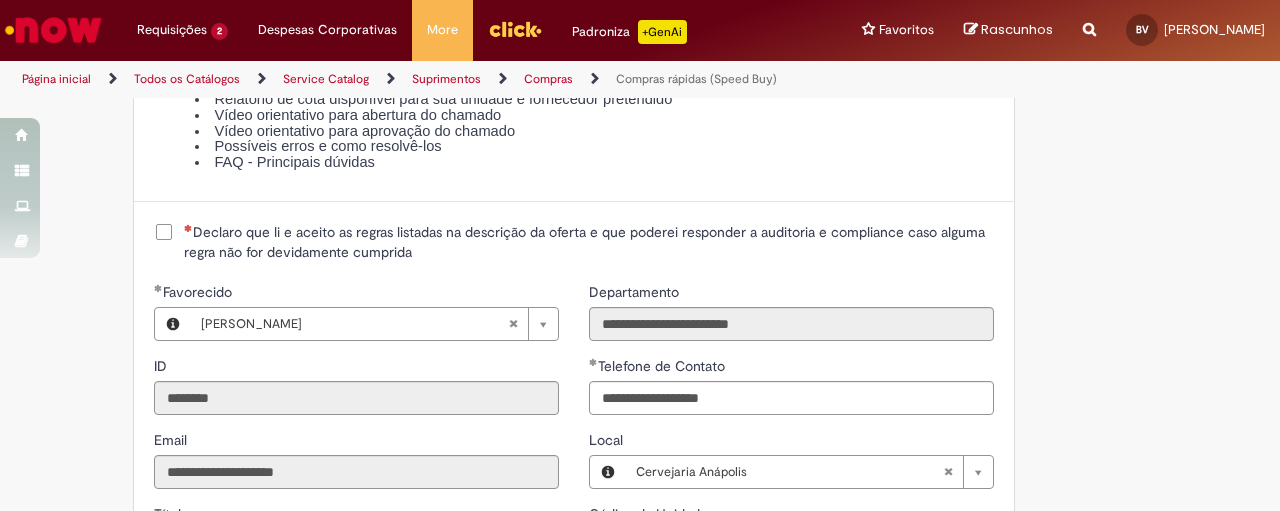 click on "Declaro que li e aceito as regras listadas na descrição da oferta e que poderei responder a auditoria e compliance caso alguma regra não for devidamente cumprida" at bounding box center [589, 242] 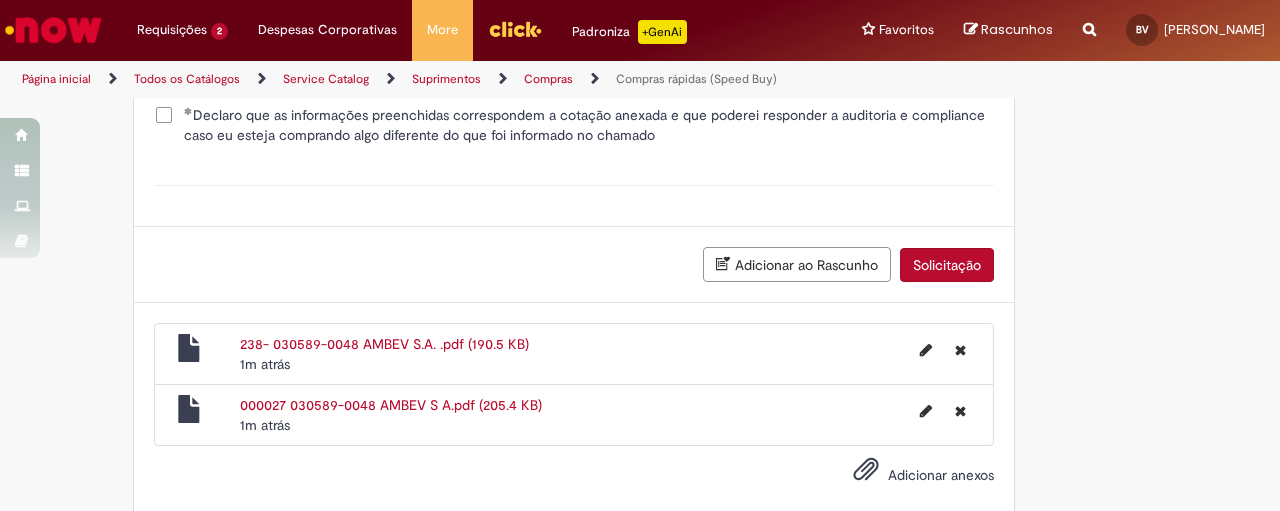 scroll, scrollTop: 3870, scrollLeft: 0, axis: vertical 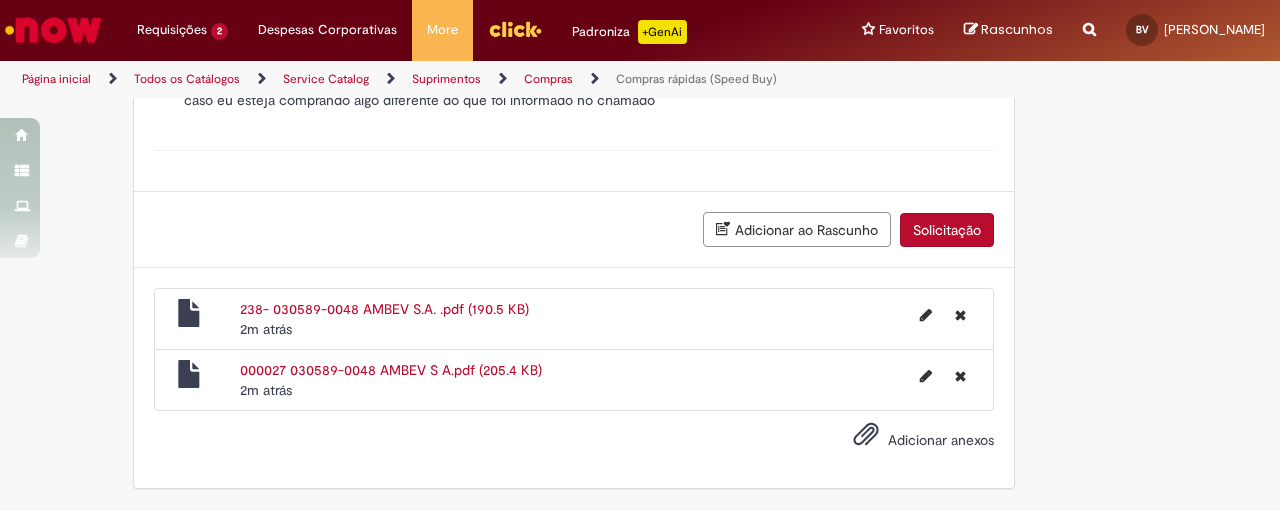 click on "Solicitação" at bounding box center [947, 230] 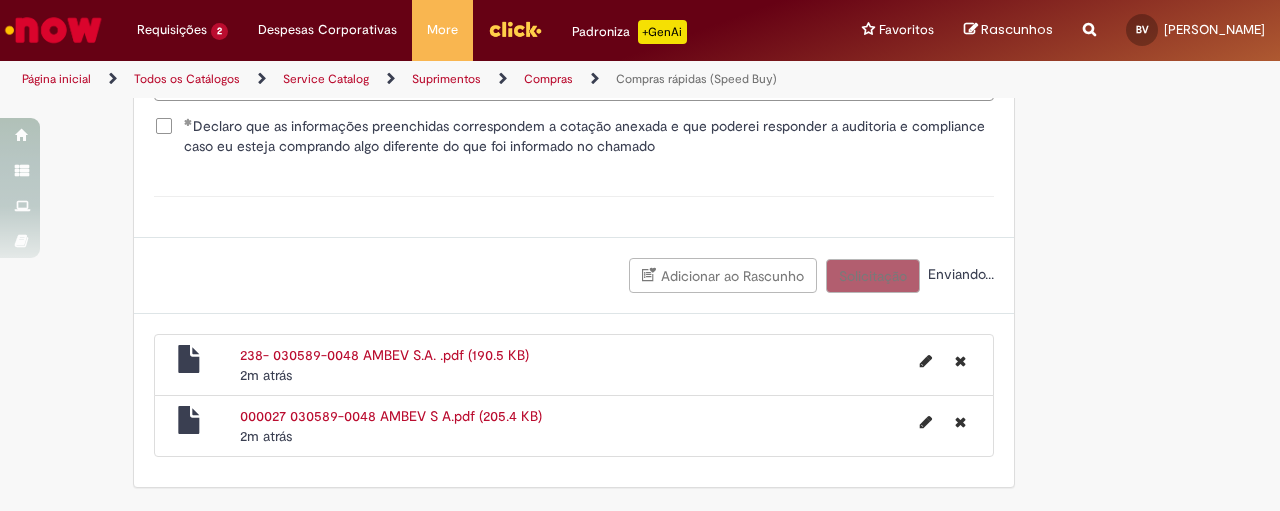 scroll, scrollTop: 3824, scrollLeft: 0, axis: vertical 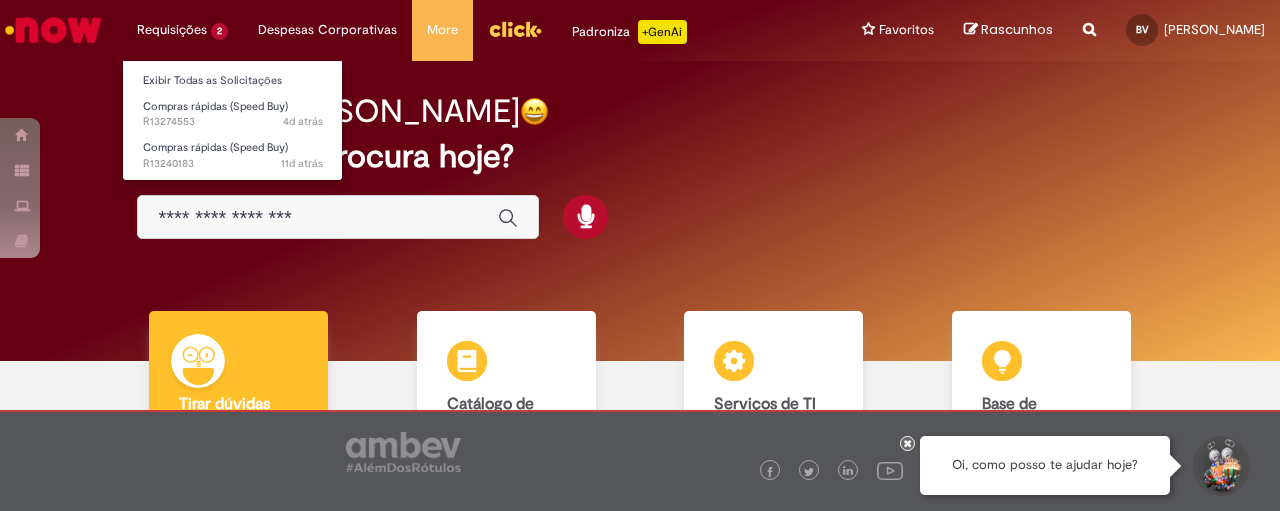 click on "Requisições   2
Exibir Todas as Solicitações
Compras rápidas (Speed Buy)
4d atrás 4 dias atrás  R13274553
Compras rápidas (Speed Buy)
11d atrás 11 dias atrás  R13240183" at bounding box center (182, 30) 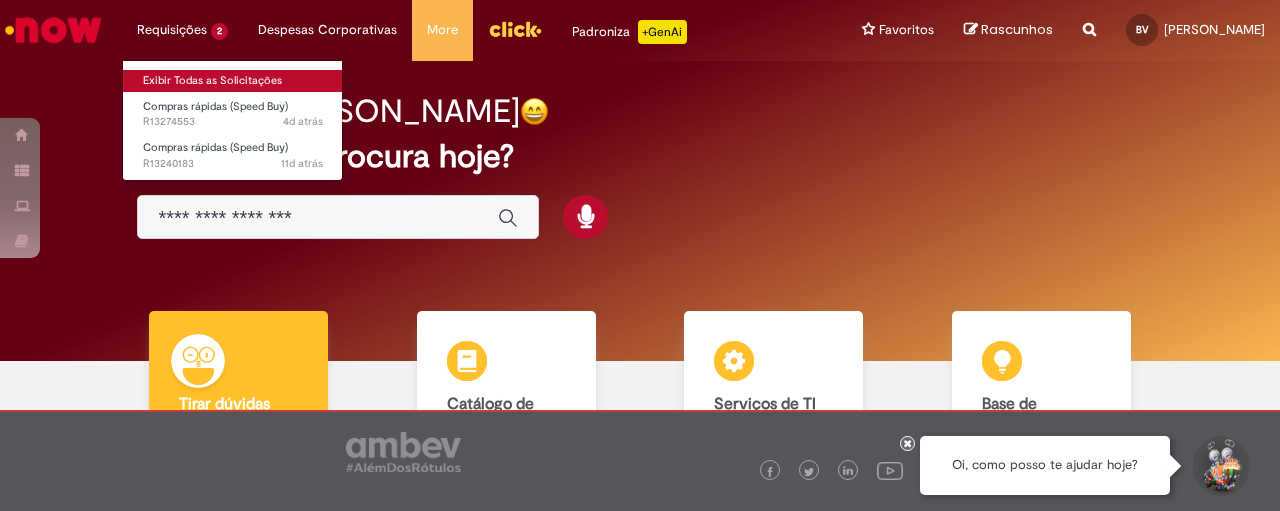 click on "Exibir Todas as Solicitações" at bounding box center [233, 81] 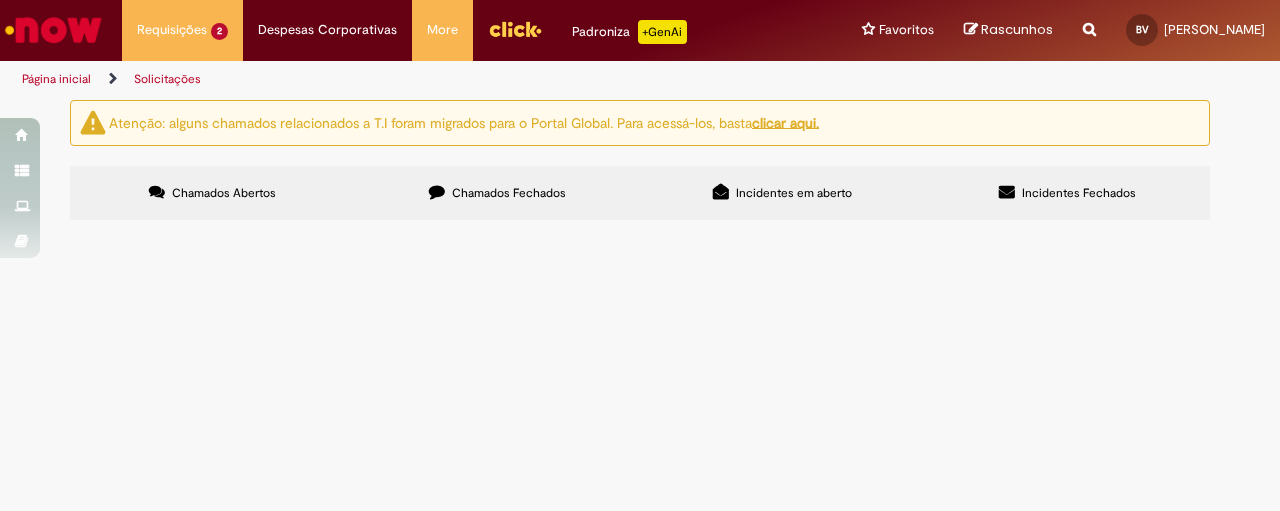 click on "Chamados Fechados" at bounding box center [509, 193] 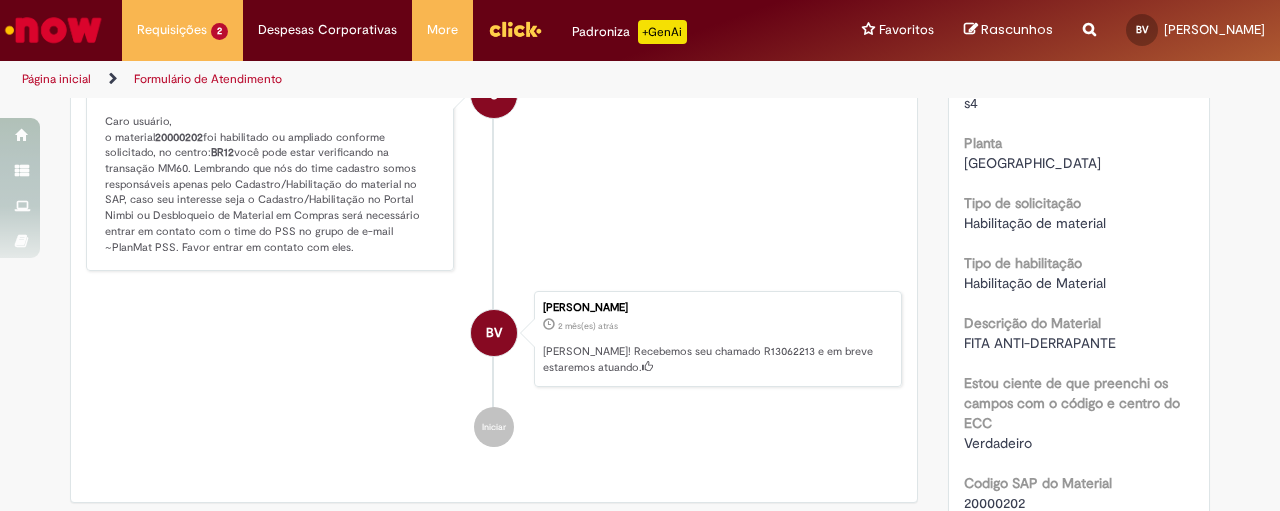 scroll, scrollTop: 448, scrollLeft: 0, axis: vertical 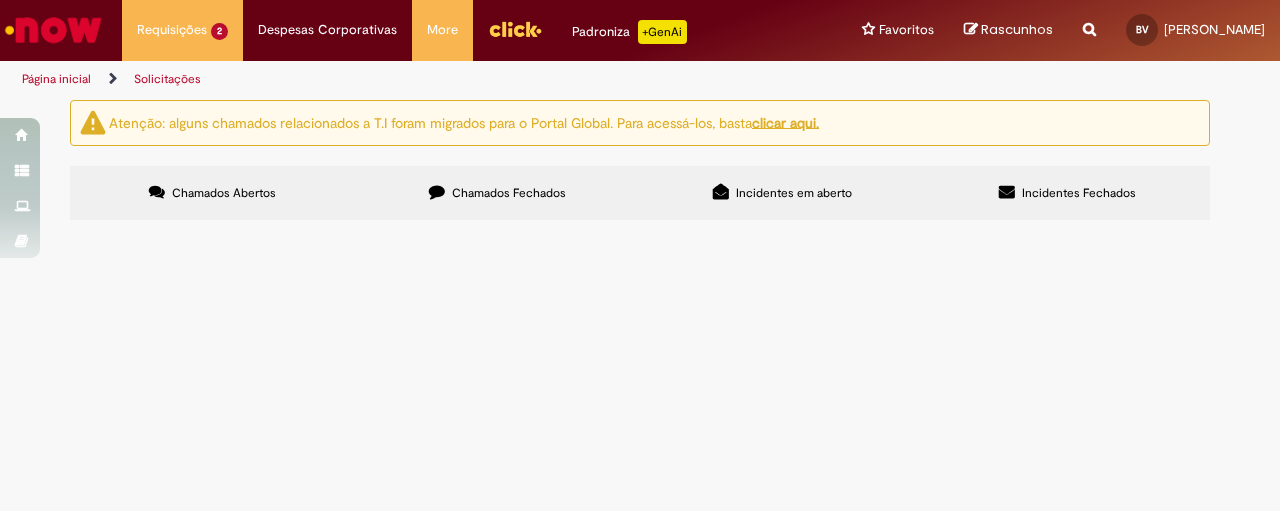 click on "Chamados Fechados" at bounding box center [497, 193] 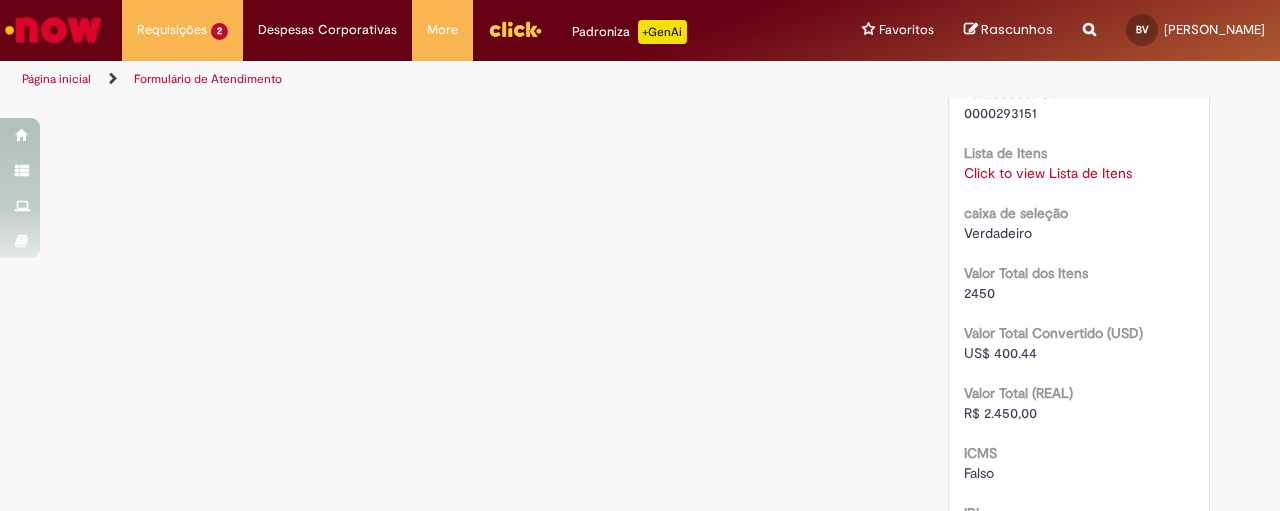 scroll, scrollTop: 1782, scrollLeft: 0, axis: vertical 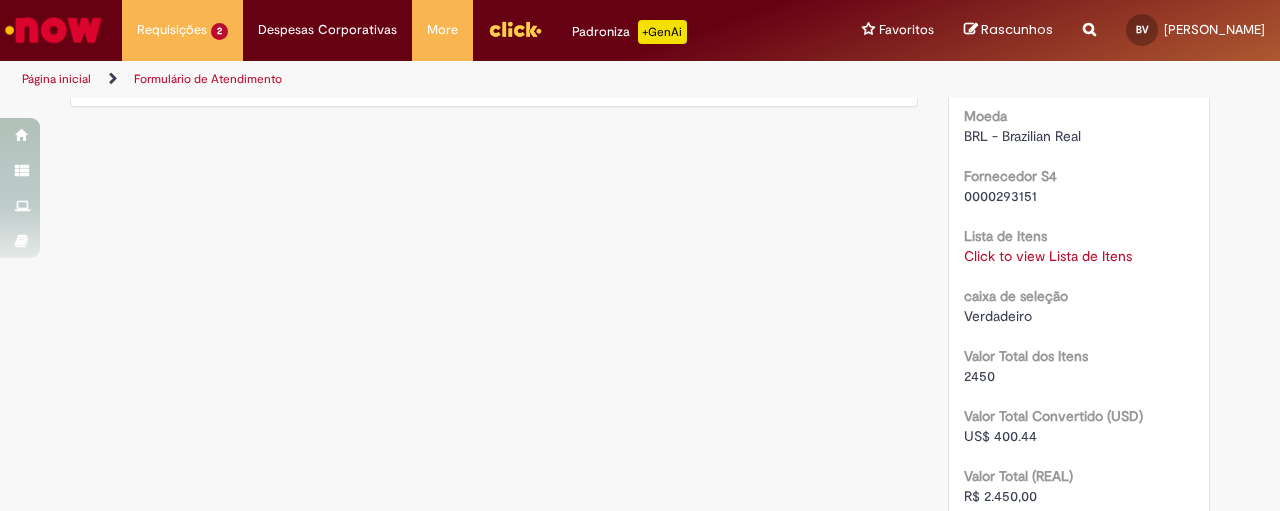 click on "Click to view Lista de Itens" at bounding box center (1048, 256) 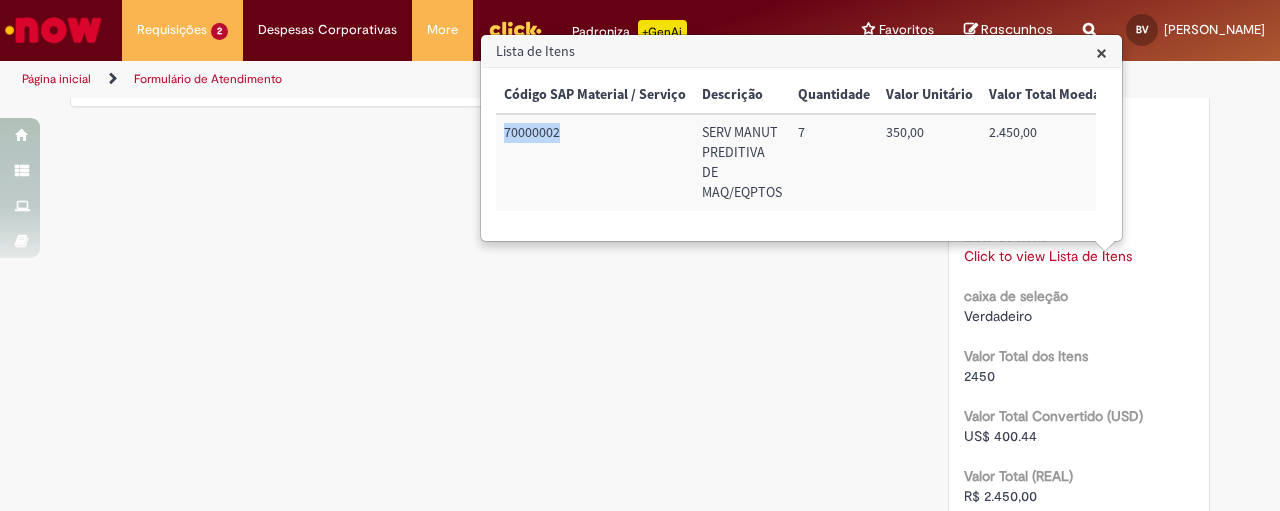 drag, startPoint x: 564, startPoint y: 137, endPoint x: 502, endPoint y: 144, distance: 62.39391 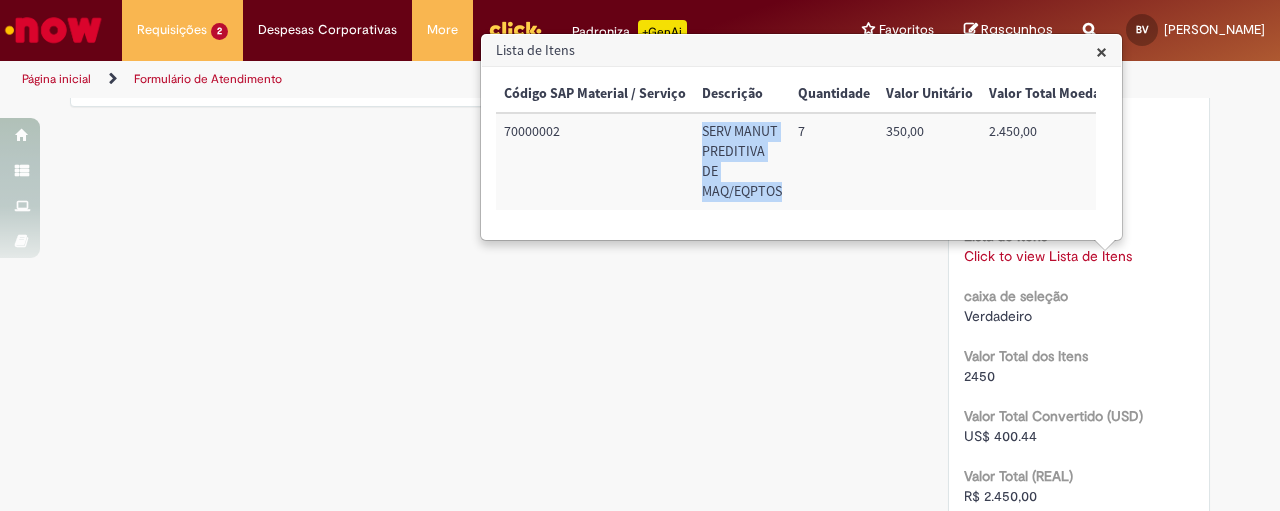 drag, startPoint x: 787, startPoint y: 194, endPoint x: 697, endPoint y: 138, distance: 106 